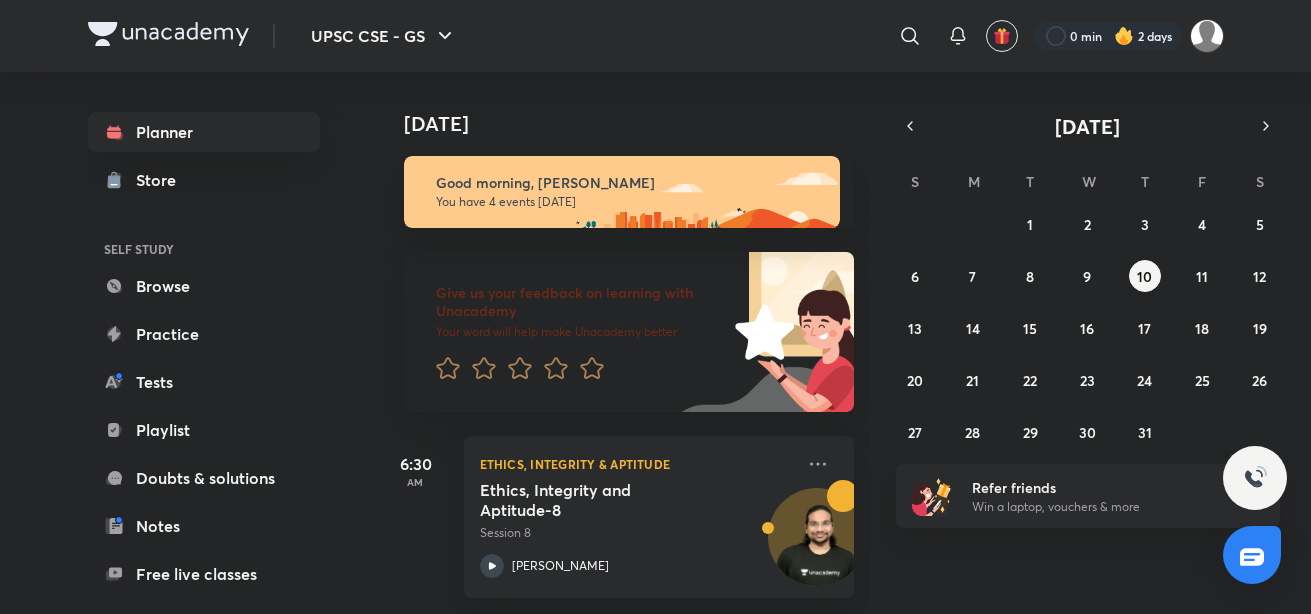 scroll, scrollTop: 0, scrollLeft: 0, axis: both 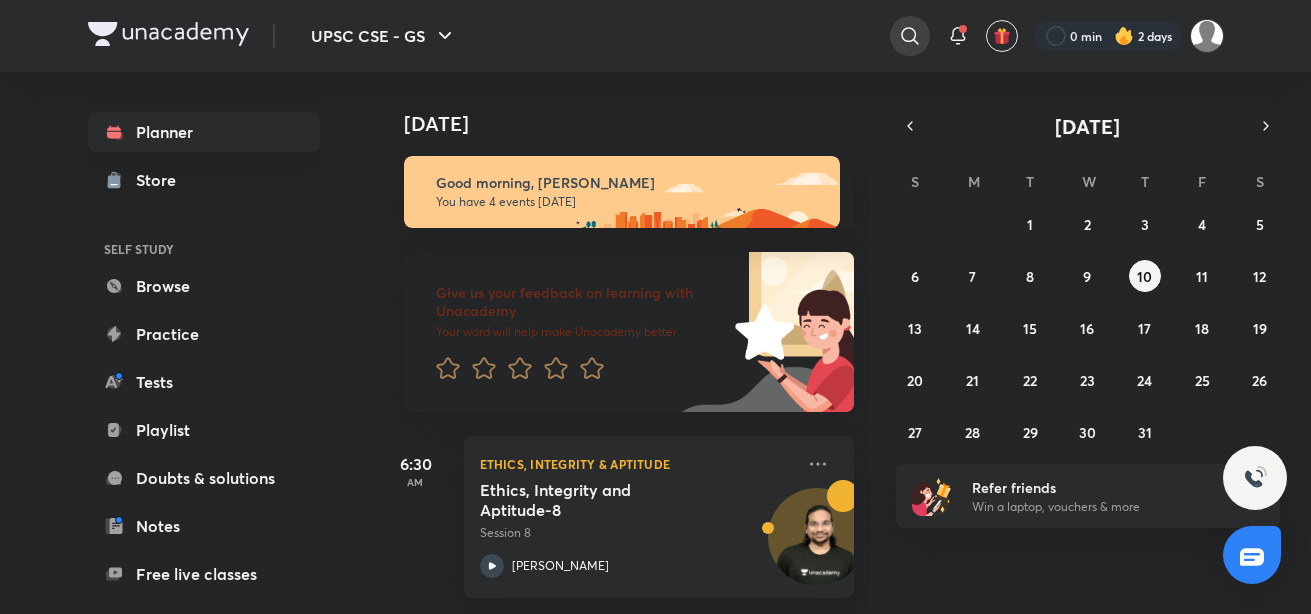 click 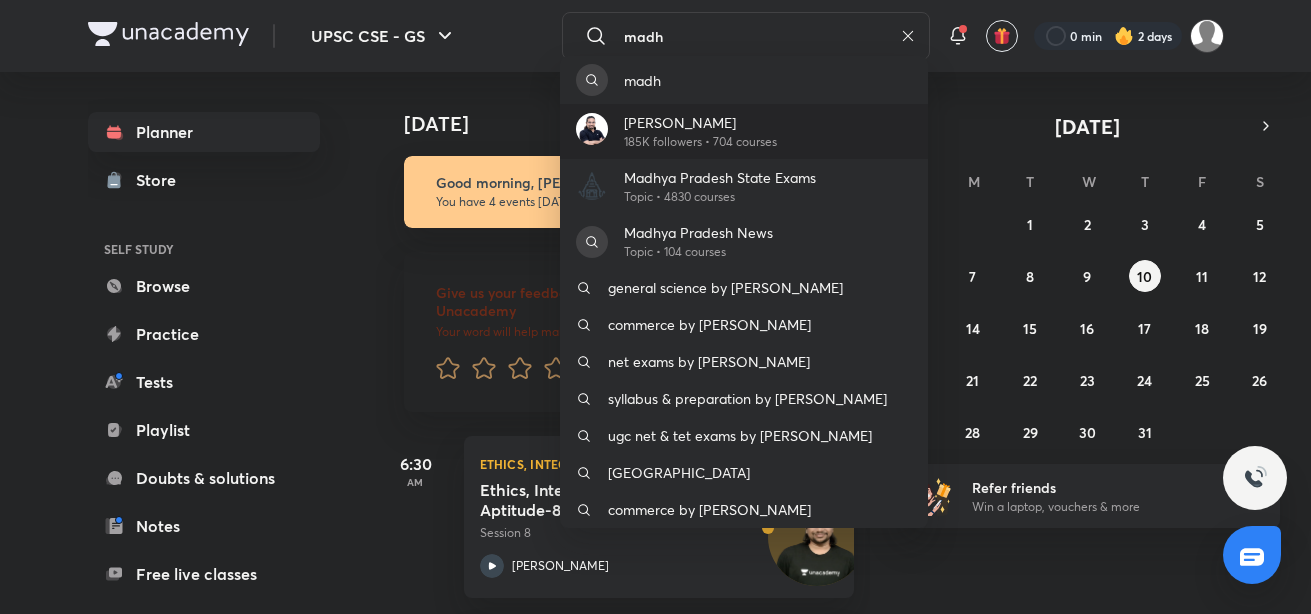 type on "madh" 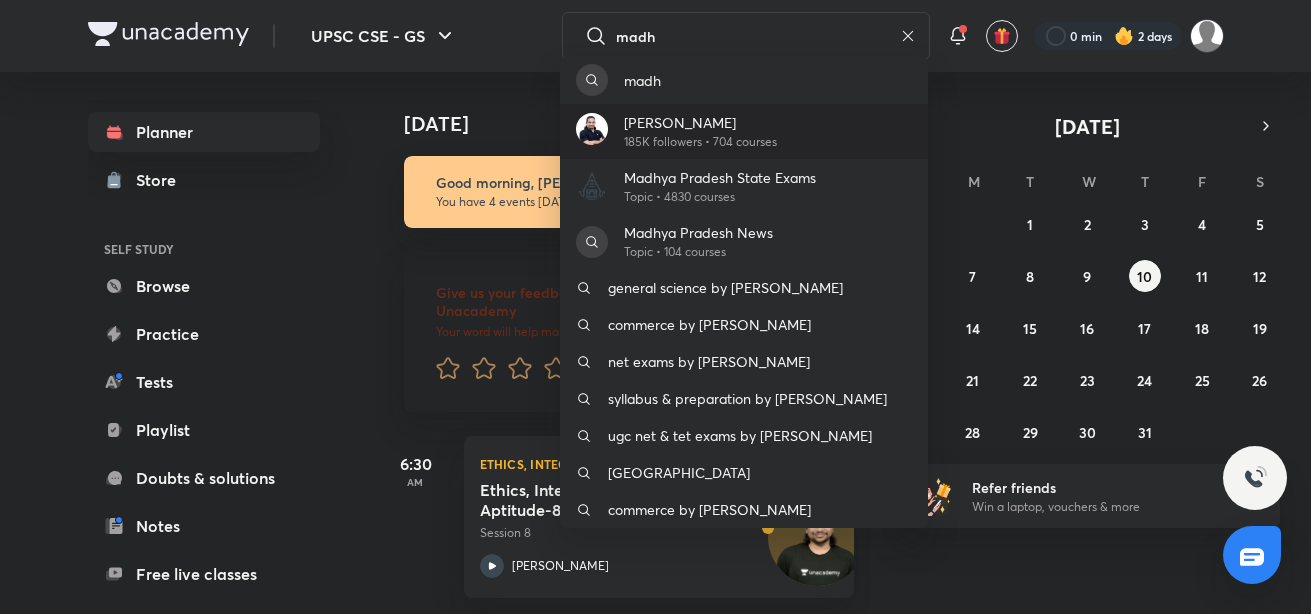click on "185K followers • 704 courses" at bounding box center (700, 142) 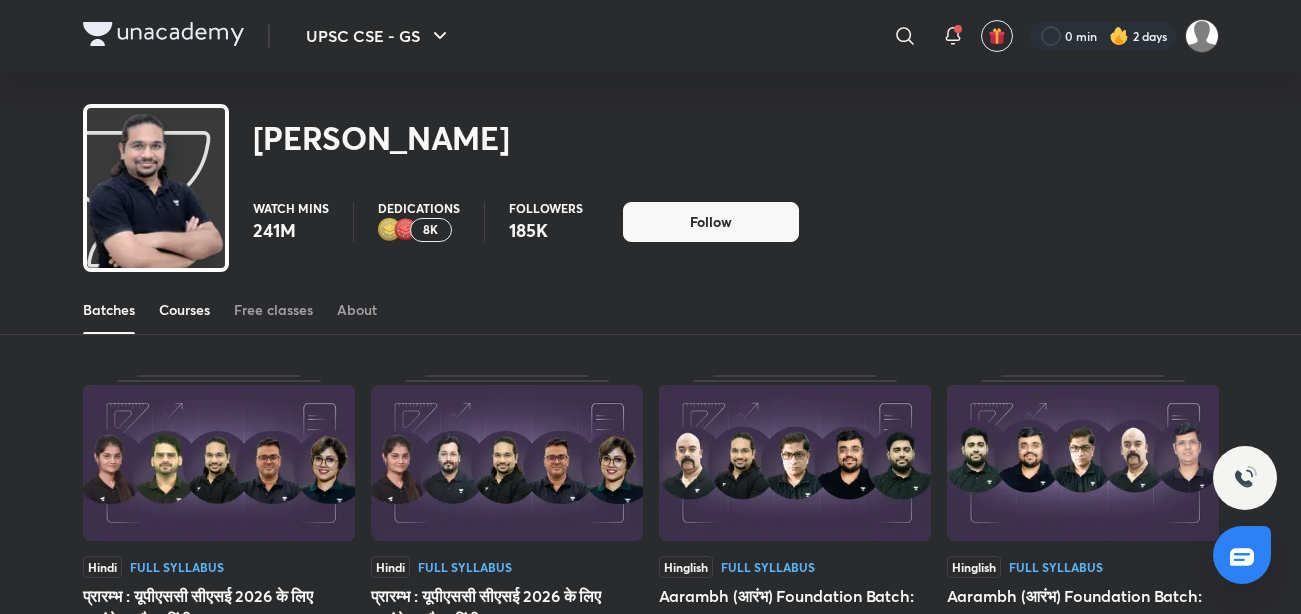 click on "Courses" at bounding box center [184, 310] 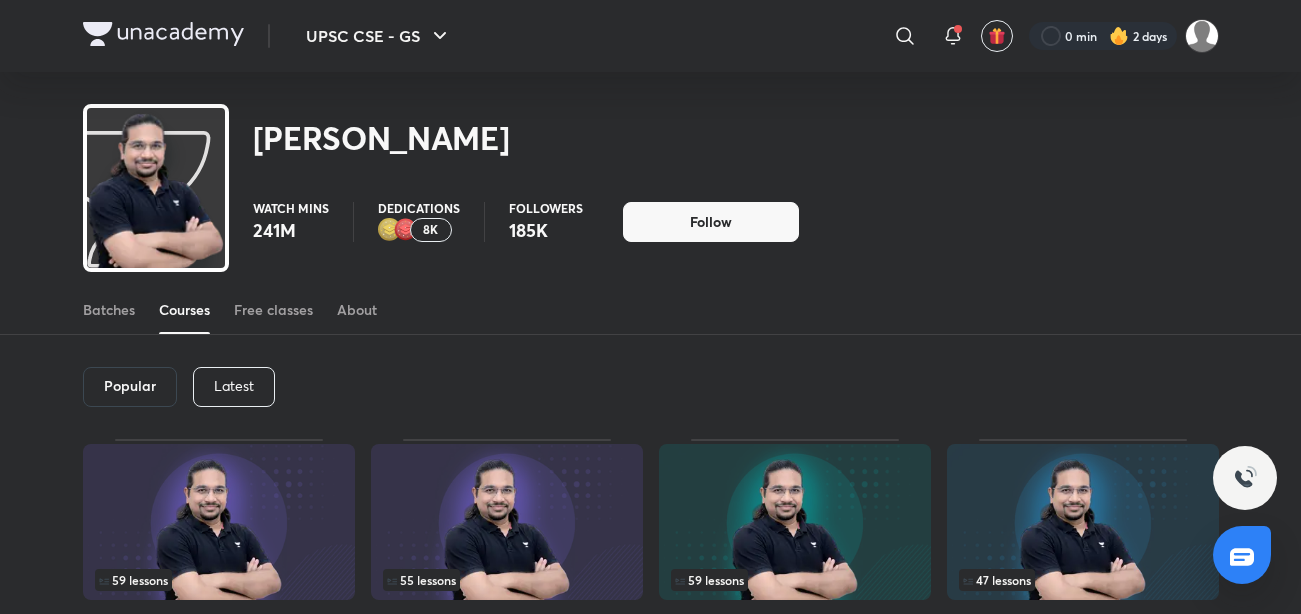click on "Latest" at bounding box center (234, 386) 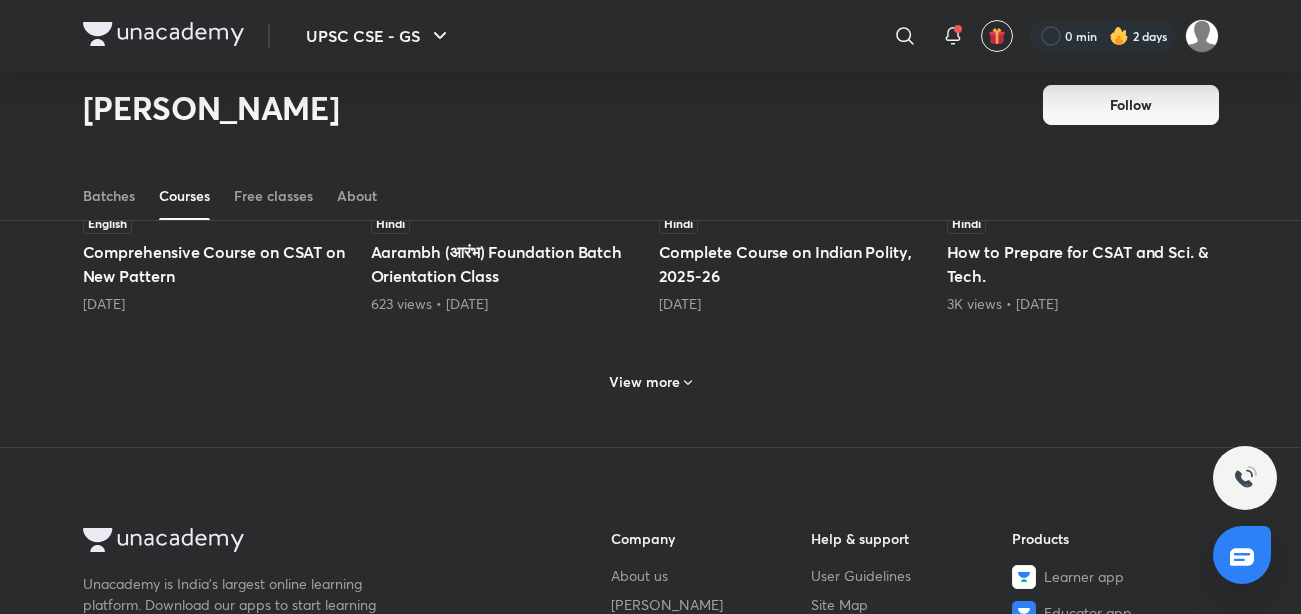 scroll, scrollTop: 1004, scrollLeft: 0, axis: vertical 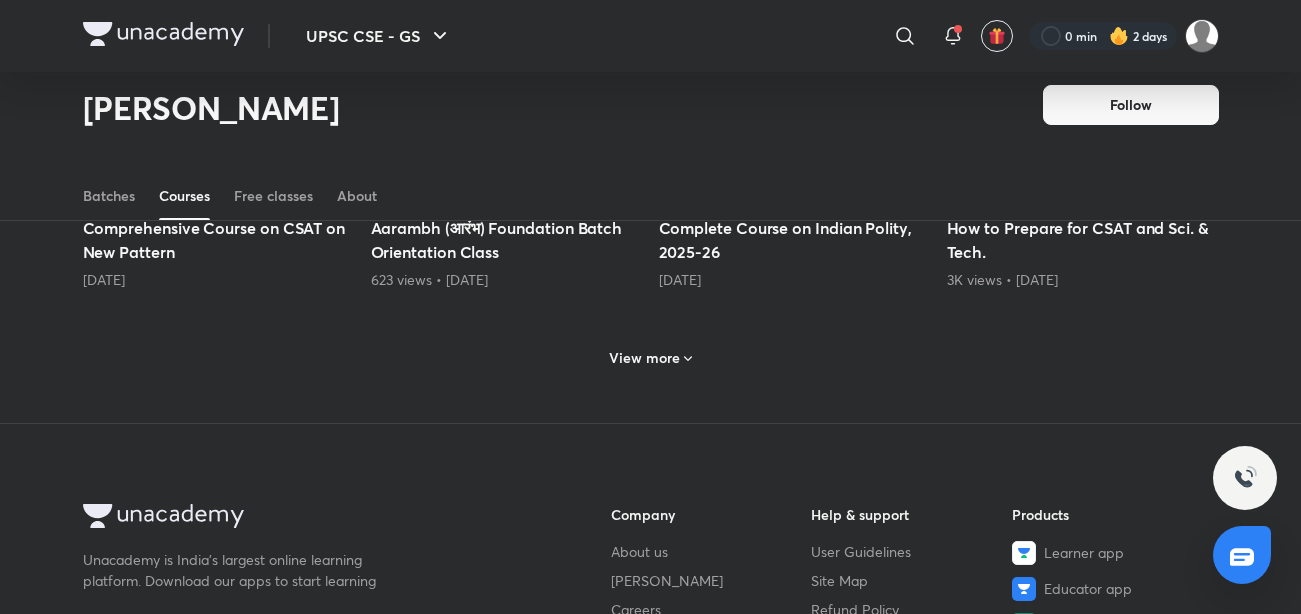 click on "View more" at bounding box center (650, 358) 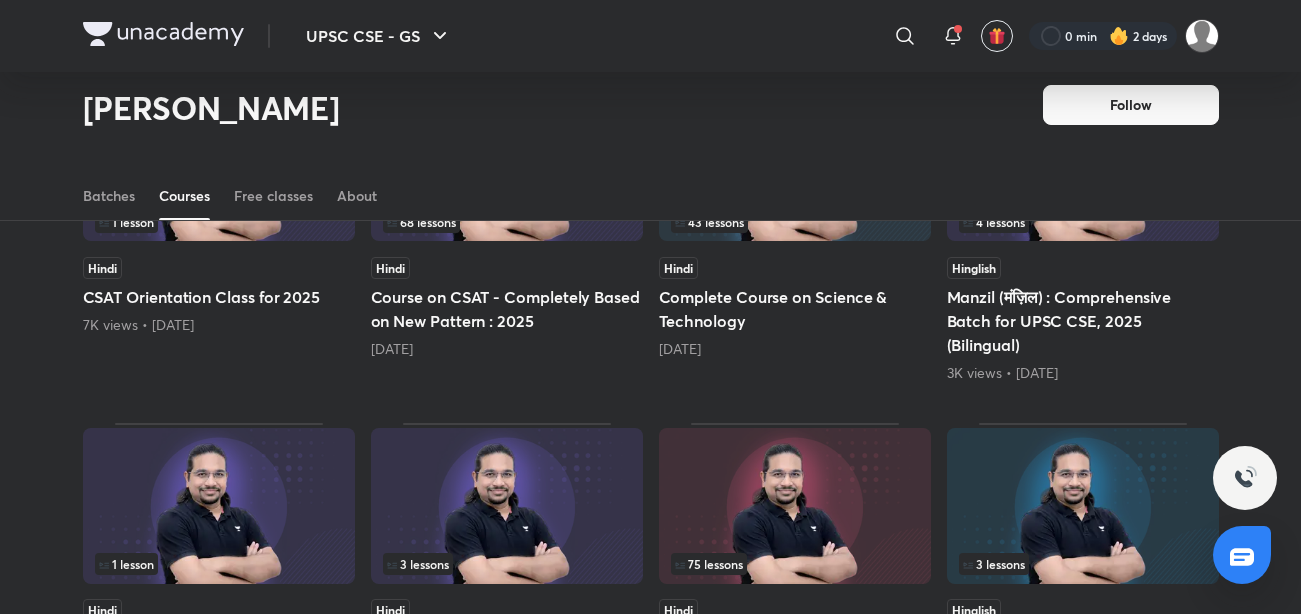 scroll, scrollTop: 1255, scrollLeft: 0, axis: vertical 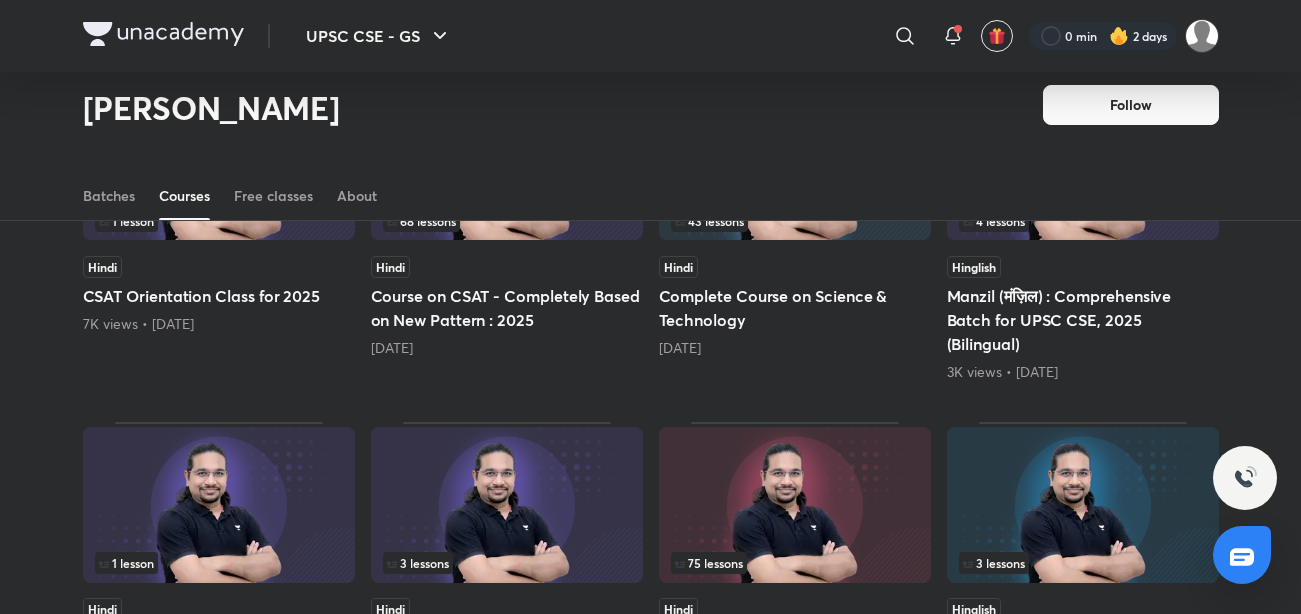 click on "Complete Course on Science & Technology" at bounding box center [795, 308] 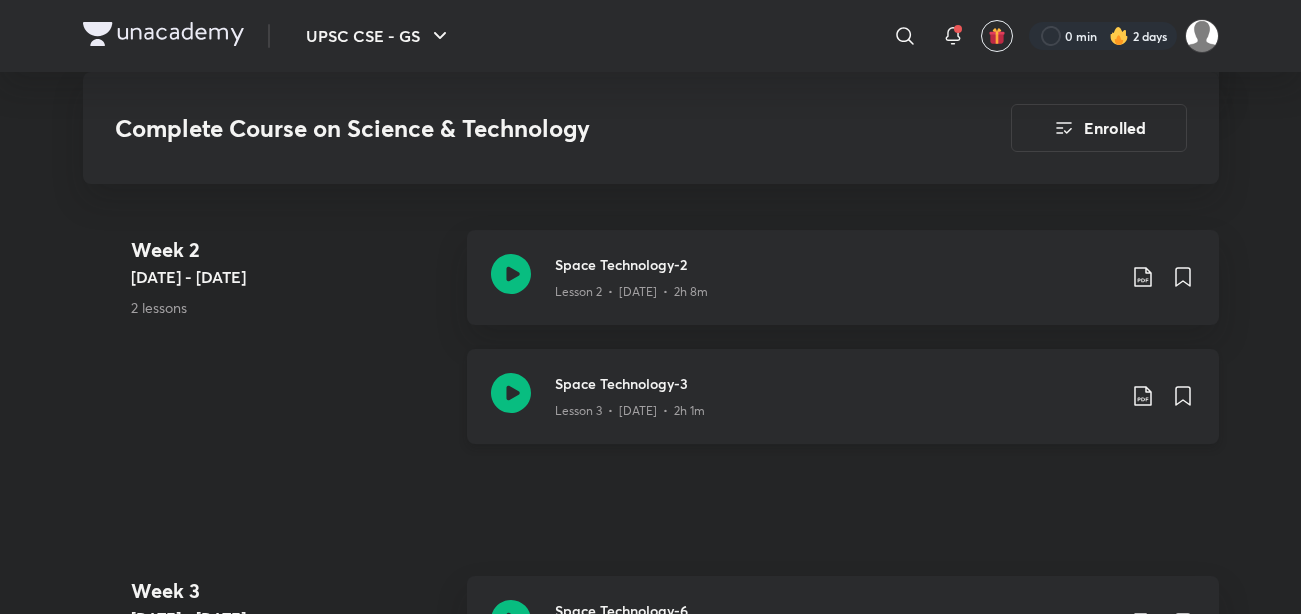 scroll, scrollTop: 1346, scrollLeft: 0, axis: vertical 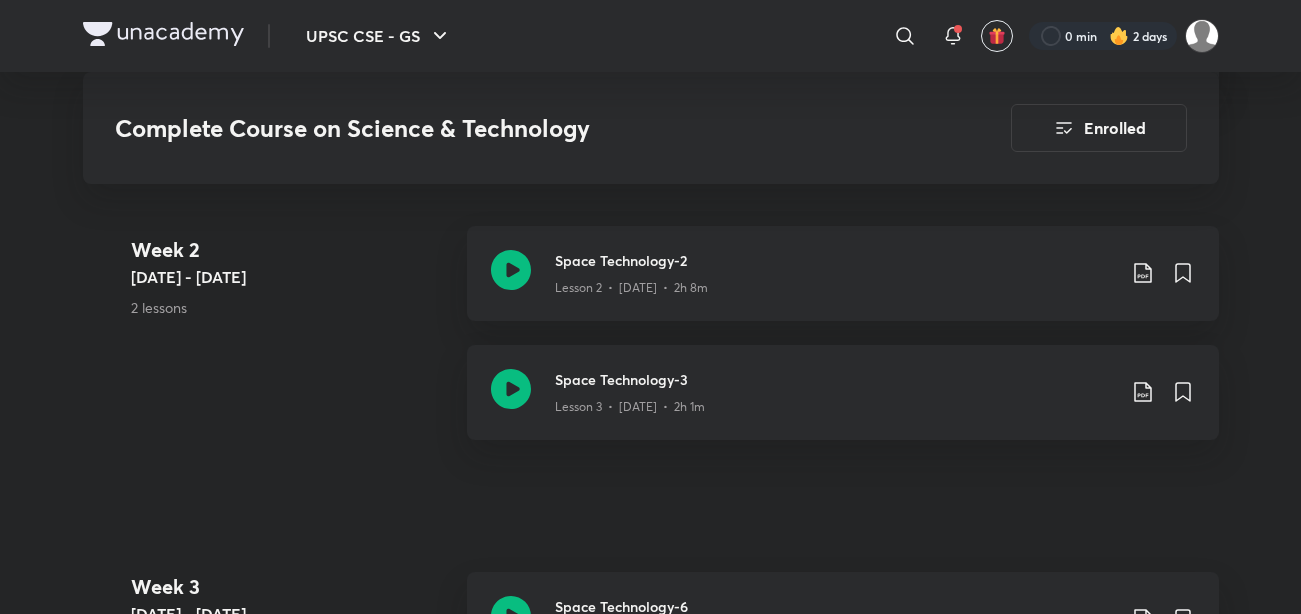 click on "Complete Course on Science & Technology Enrolled UPSC CSE - GS Plus Syllabus Science & Technology Hindi Complete Course on Science & Technology Madhukar Kotawe In this Course Madhukar Kotawe sir will be discussed the Science & Technology. This Course will be held in bilingual and notes also provided in Hindi and English.  Read more Updates About Enrolled Added to your planner From 6 Jul 2025 · 1 class every day at 2:00 PM Demo classes   Watch free classes by the educators of this batch   2.9K Hindi Practice & Strategy Doubt Clearing Session for CSAT Madhukar Kotawe 17th Jan • 2h    2.6K Hinglish Practice & Strategy Why Talented Aspirants Fail in UPSC? Prelims 2026 Strategy Madhukar Kotawe 22nd Mar • 1h    4.7K Hindi Practice & Strategy Selection ke liye kya hai zaruri ? Madhukar Kotawe 4th Apr • 1h    3K Hindi Practice & Strategy Prarambh se Prarambh Madhukar Kotawe 11th May • 1h  Resume Lesson 3 from 112:37mins Space Technology-3 Lesson 3  •  May 28  •  2h 1m  Week 1 May 20 - 26 1 lesson" at bounding box center [651, 2788] 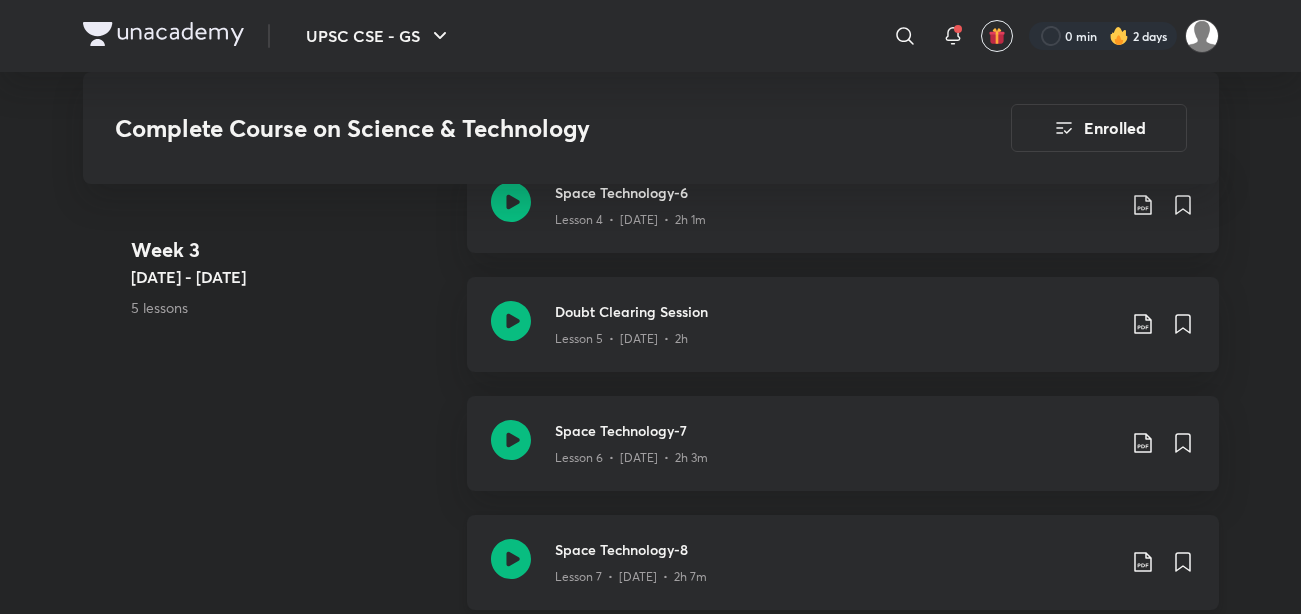 scroll, scrollTop: 1781, scrollLeft: 0, axis: vertical 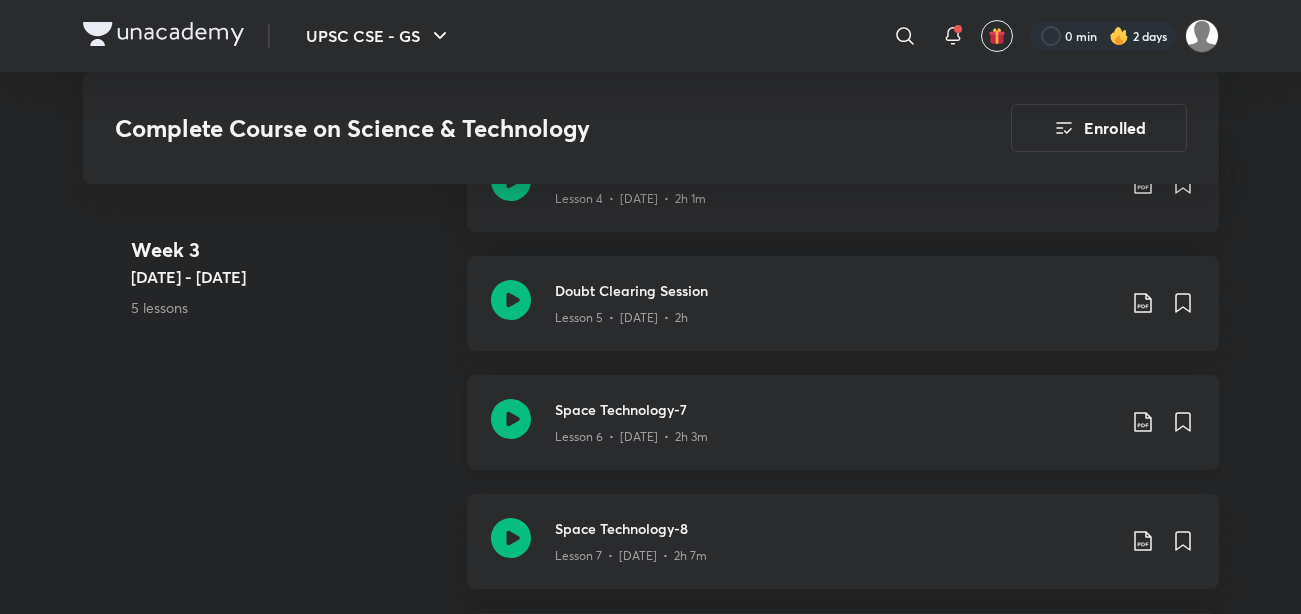 click 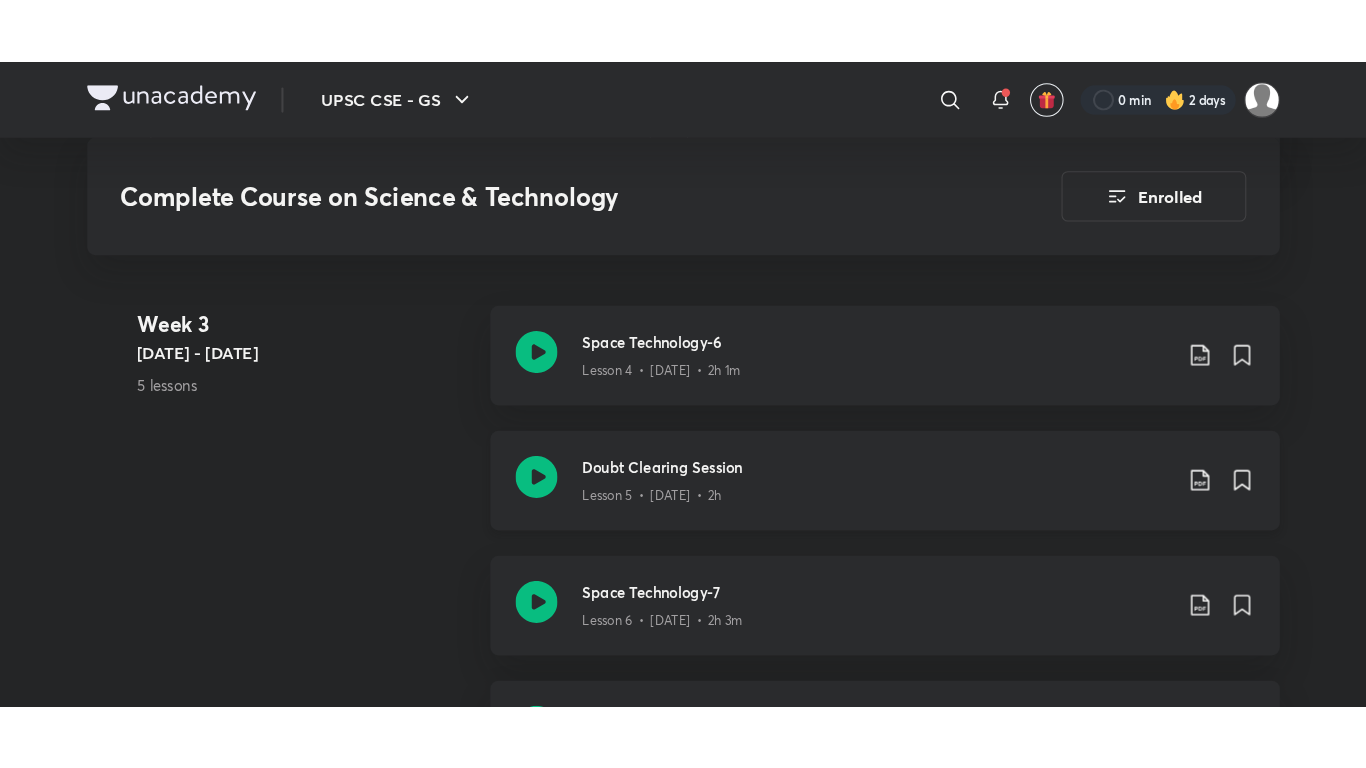 scroll, scrollTop: 1681, scrollLeft: 0, axis: vertical 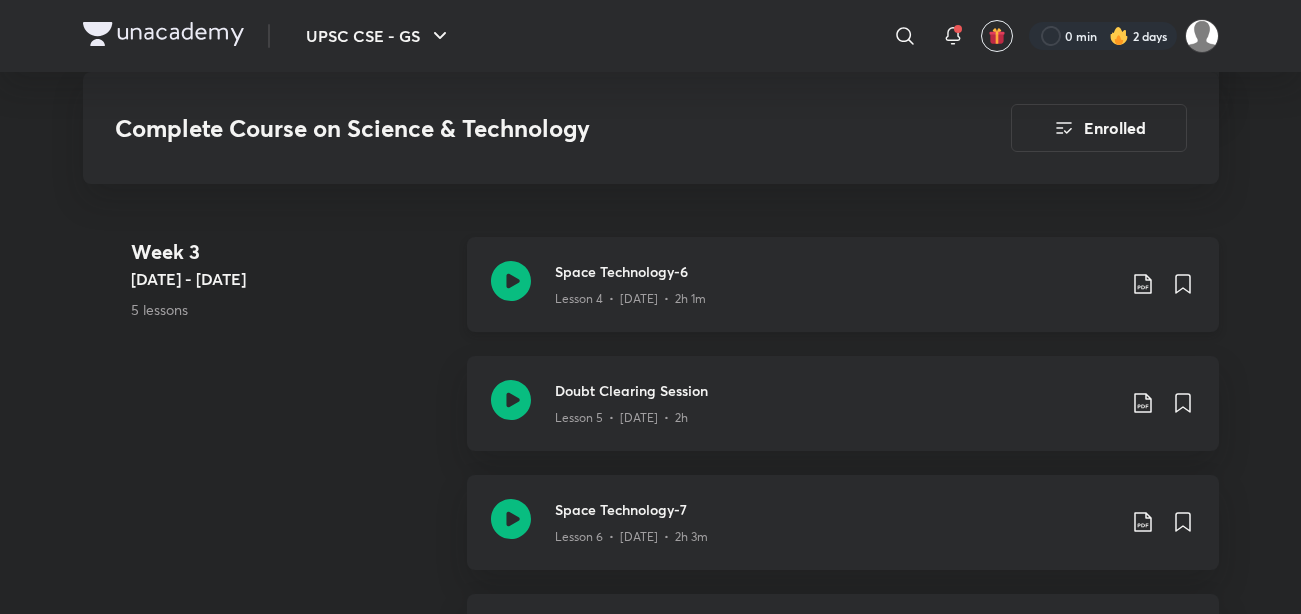 click 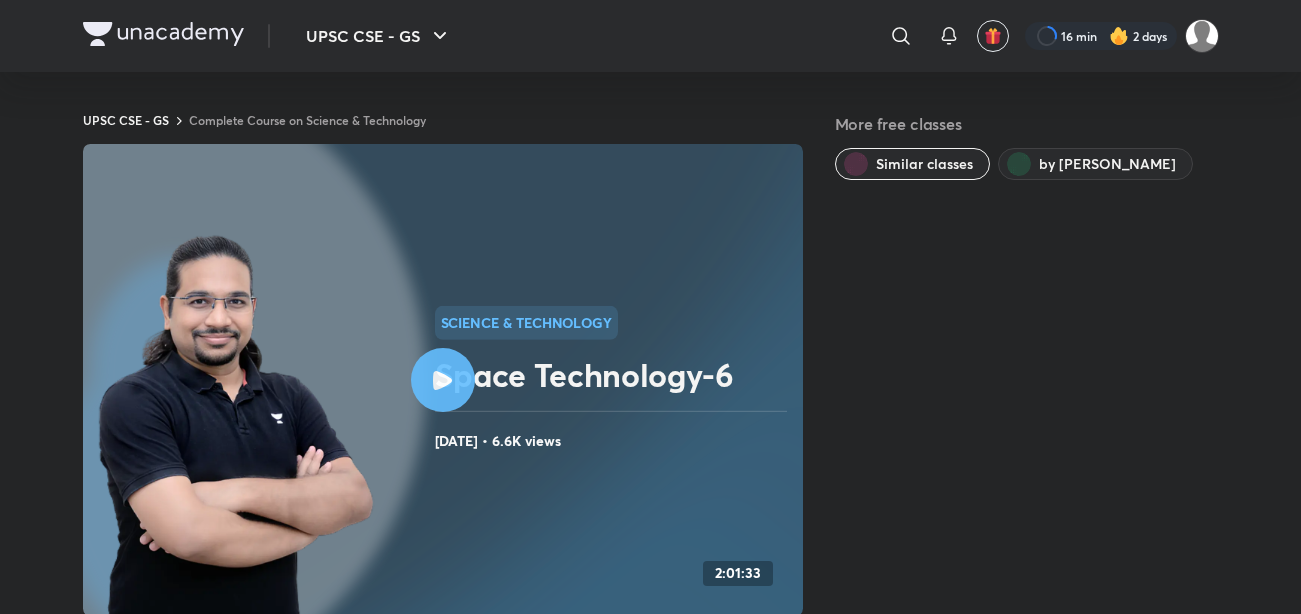 scroll, scrollTop: 1265, scrollLeft: 0, axis: vertical 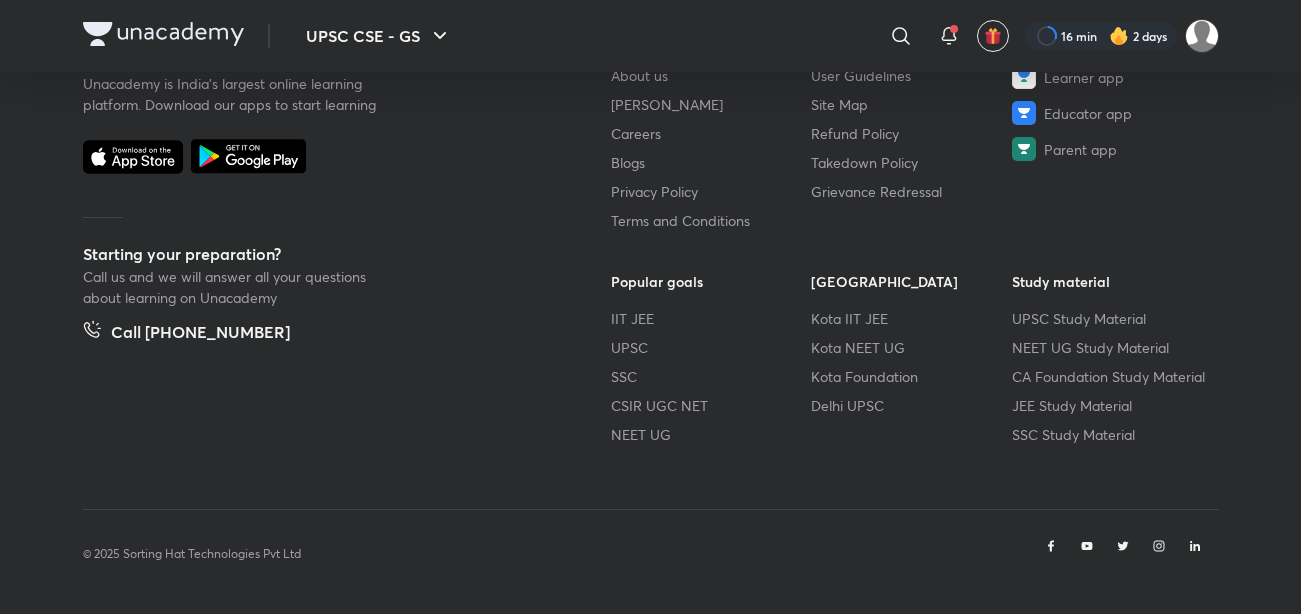 click on "Unacademy is India’s largest online learning platform. Download our apps to start learning Starting your preparation? Call us and we will answer all your questions about learning on Unacademy Call +91 8585858585  Company About us Shikshodaya Careers Blogs Privacy Policy Terms and Conditions Help & support User Guidelines Site Map Refund Policy Takedown Policy Grievance Redressal Products Learner app Educator app Parent app Popular goals IIT JEE UPSC SSC CSIR UGC NET NEET UG Unacademy Centre Kota IIT JEE Kota NEET UG Kota Foundation Delhi UPSC Study material UPSC Study Material NEET UG Study Material CA Foundation Study Material JEE Study Material SSC Study Material © 2025 Sorting Hat Technologies Pvt Ltd" at bounding box center (650, 281) 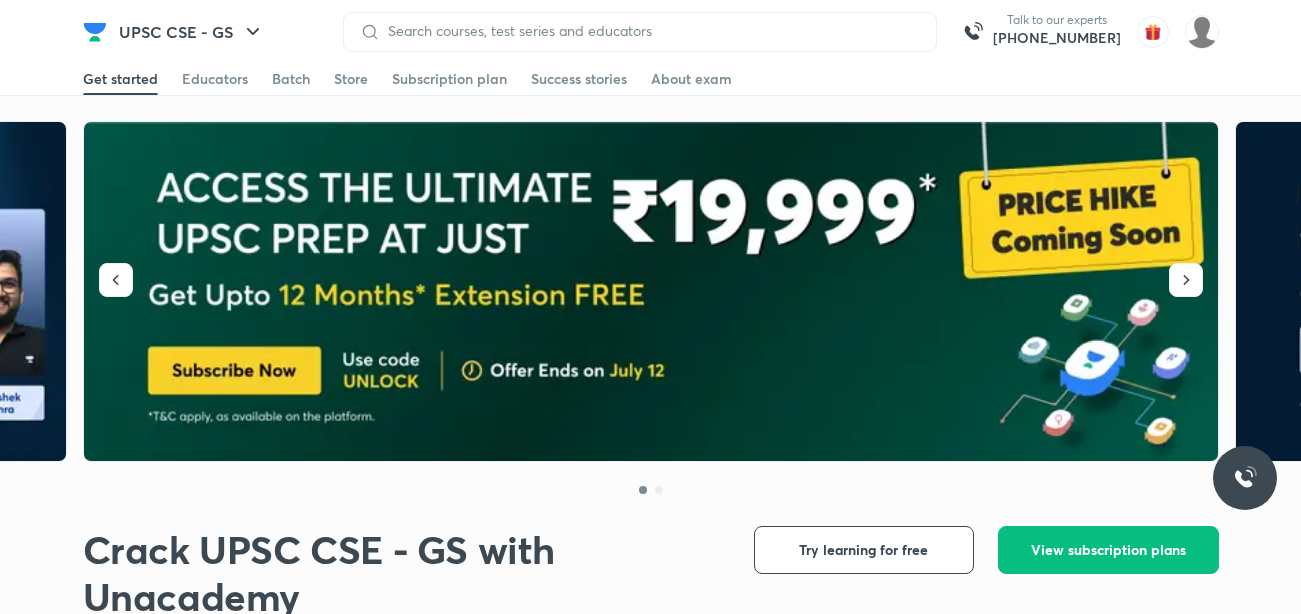 scroll, scrollTop: 0, scrollLeft: 0, axis: both 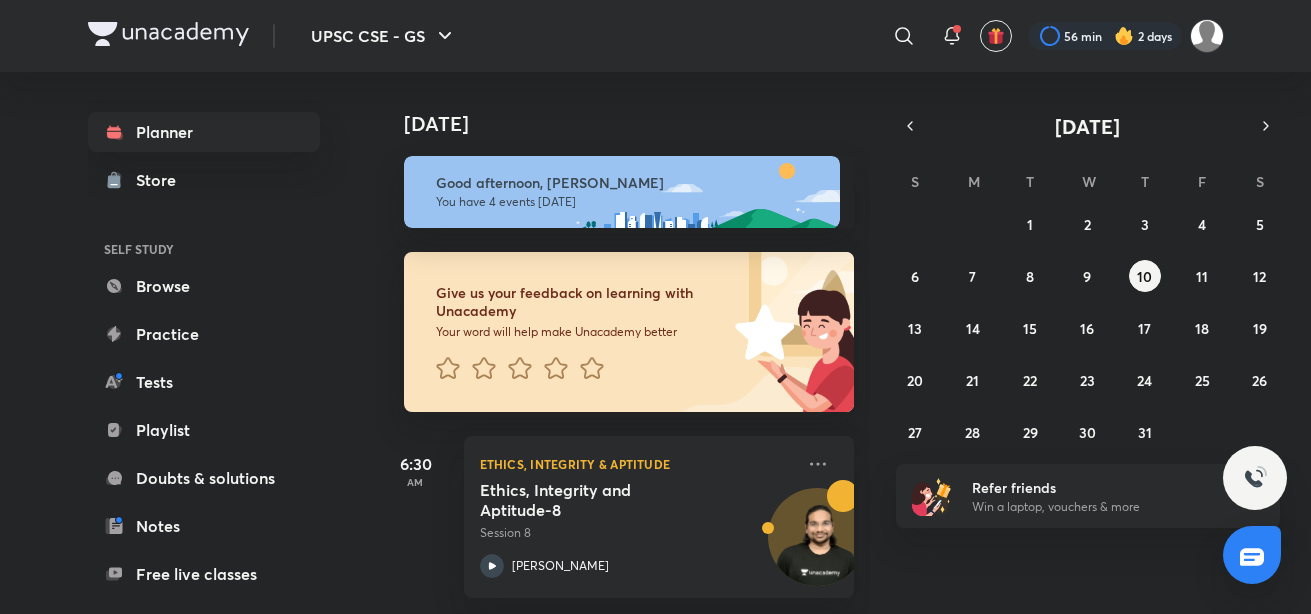 click on "​" at bounding box center (740, 36) 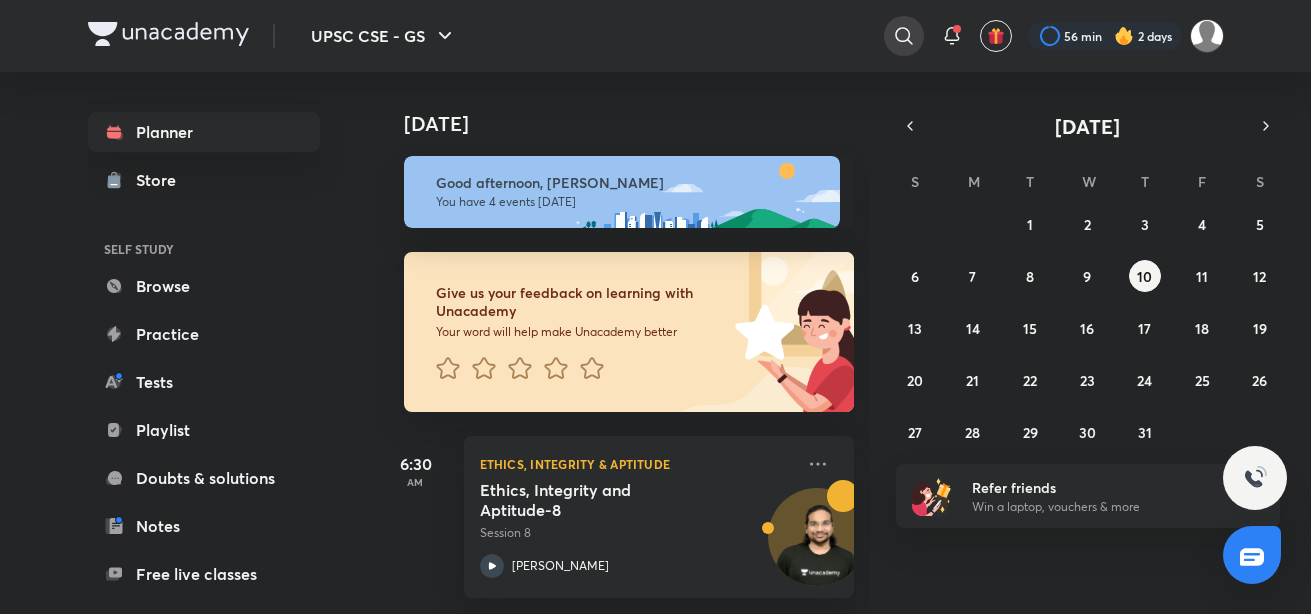 click at bounding box center [904, 36] 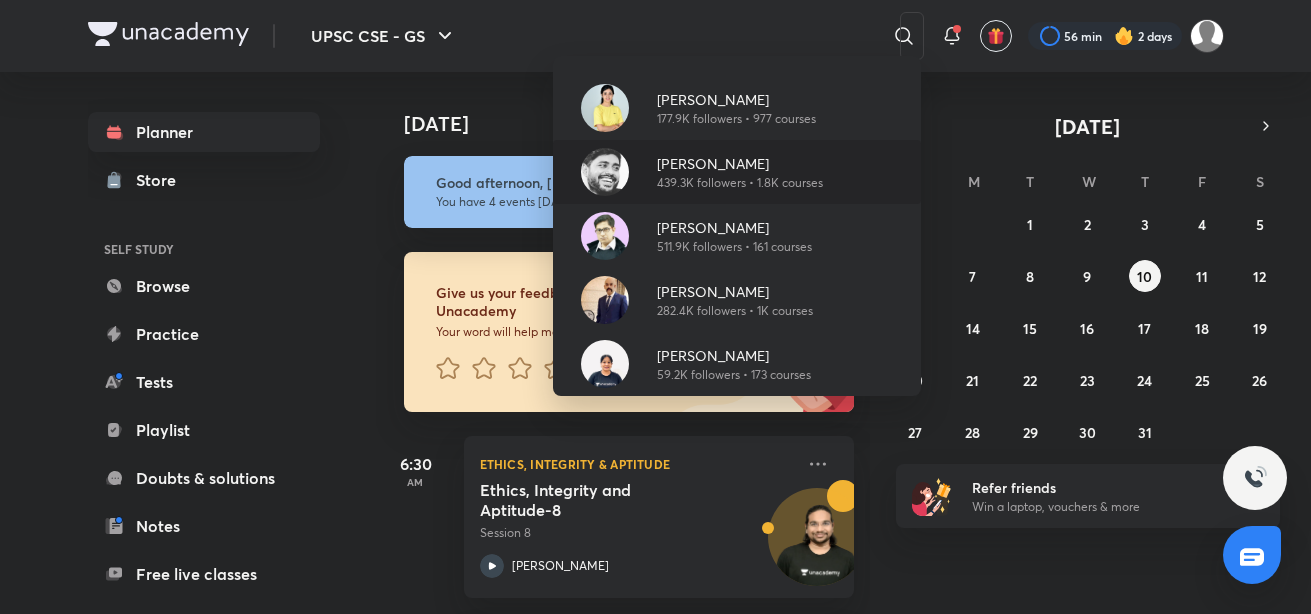 click on "[PERSON_NAME]" at bounding box center (740, 163) 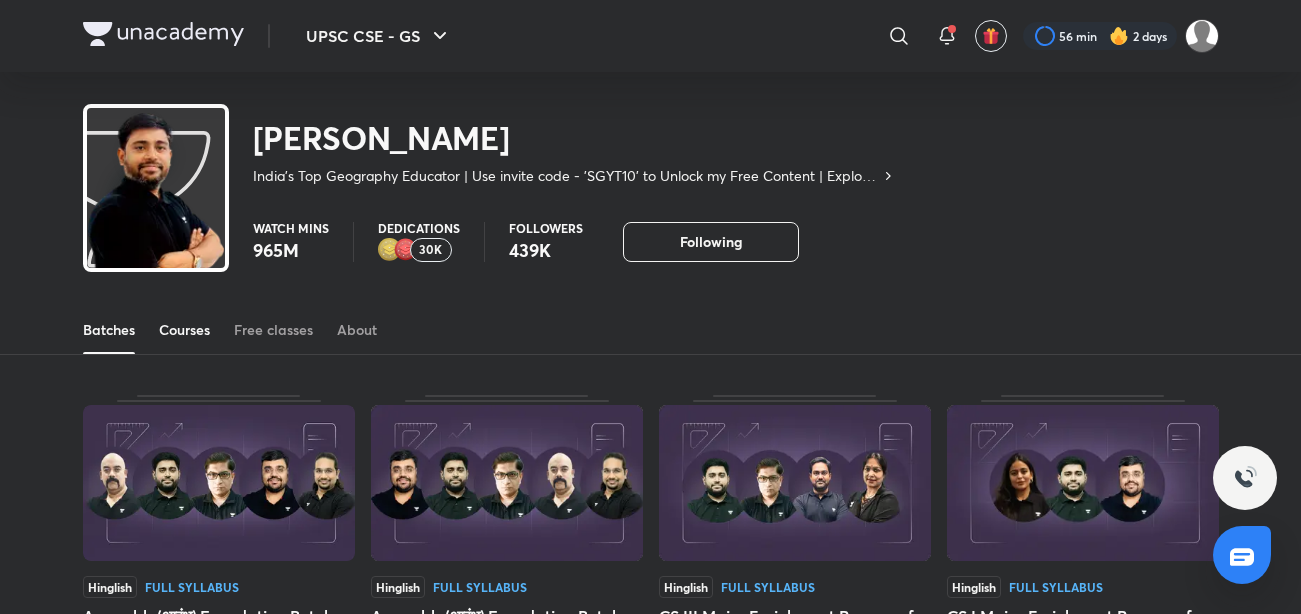 click on "Courses" at bounding box center (184, 330) 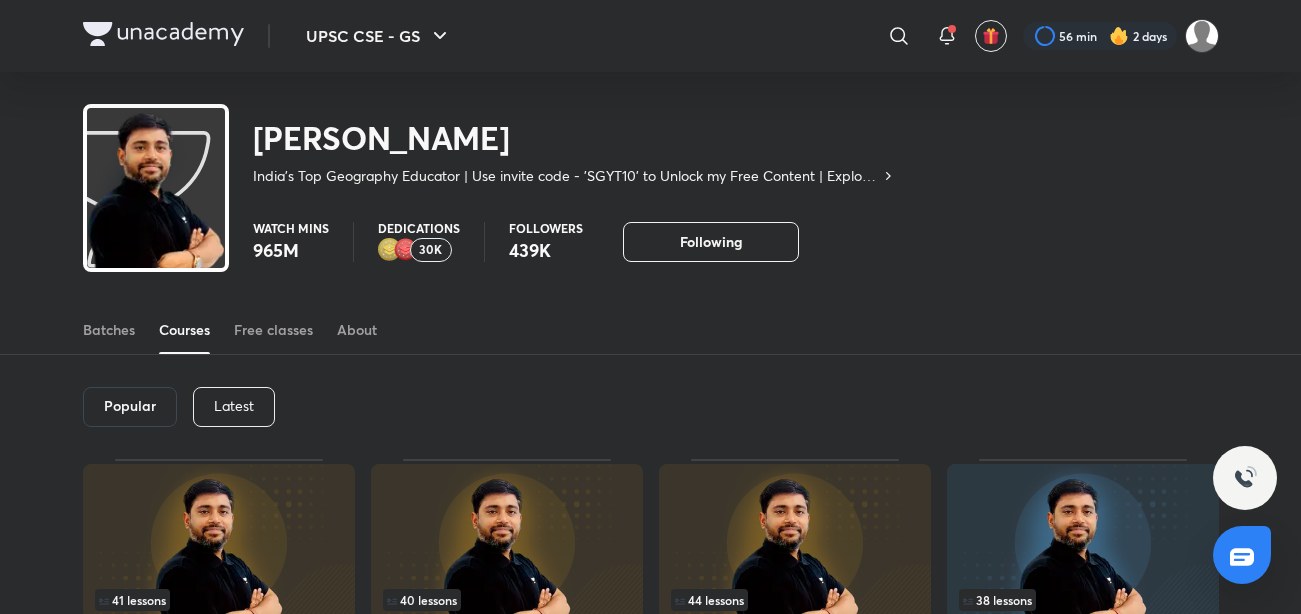 click on "Latest" at bounding box center [234, 407] 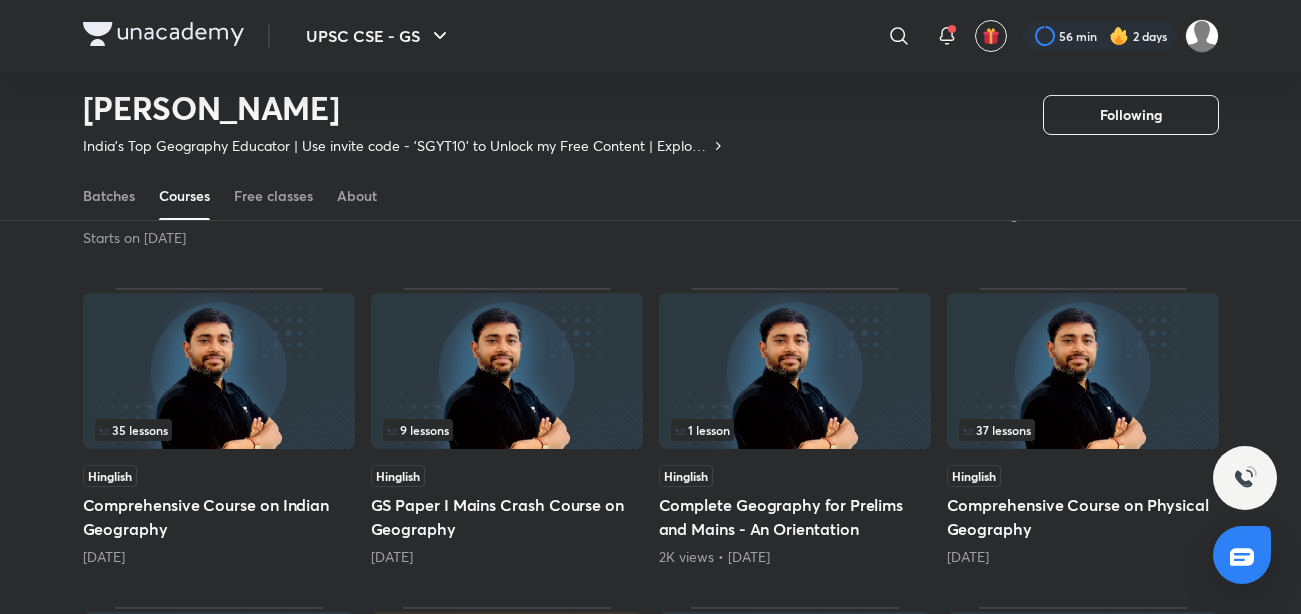 scroll, scrollTop: 455, scrollLeft: 0, axis: vertical 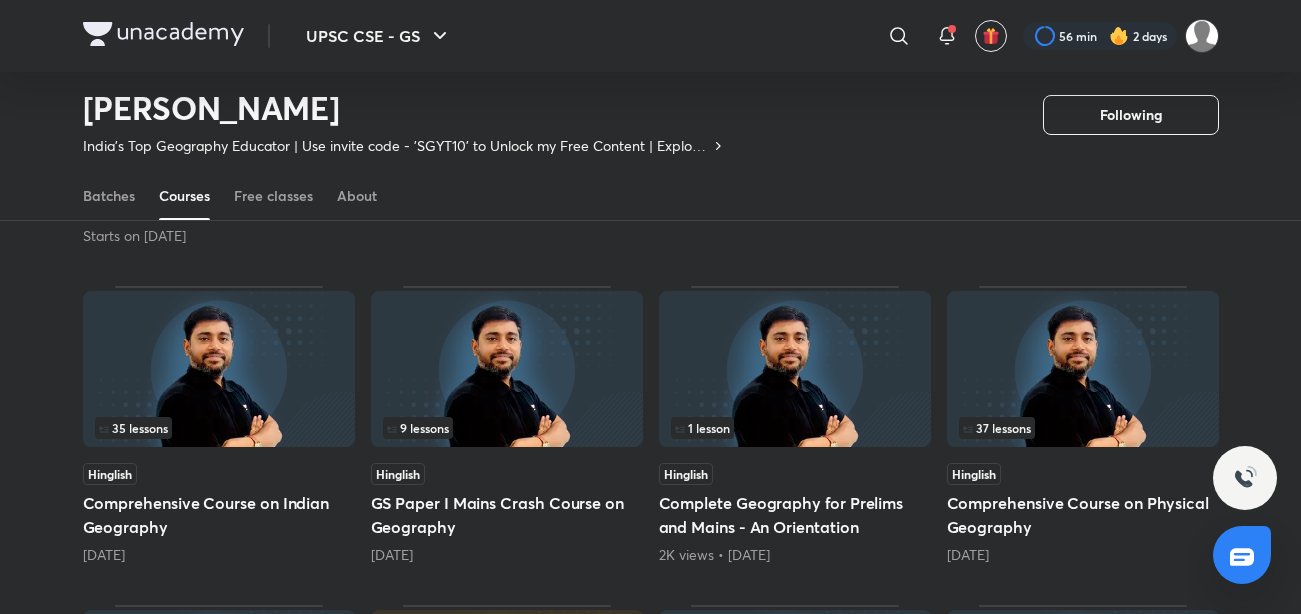 click on "1 month ago" at bounding box center (1083, 555) 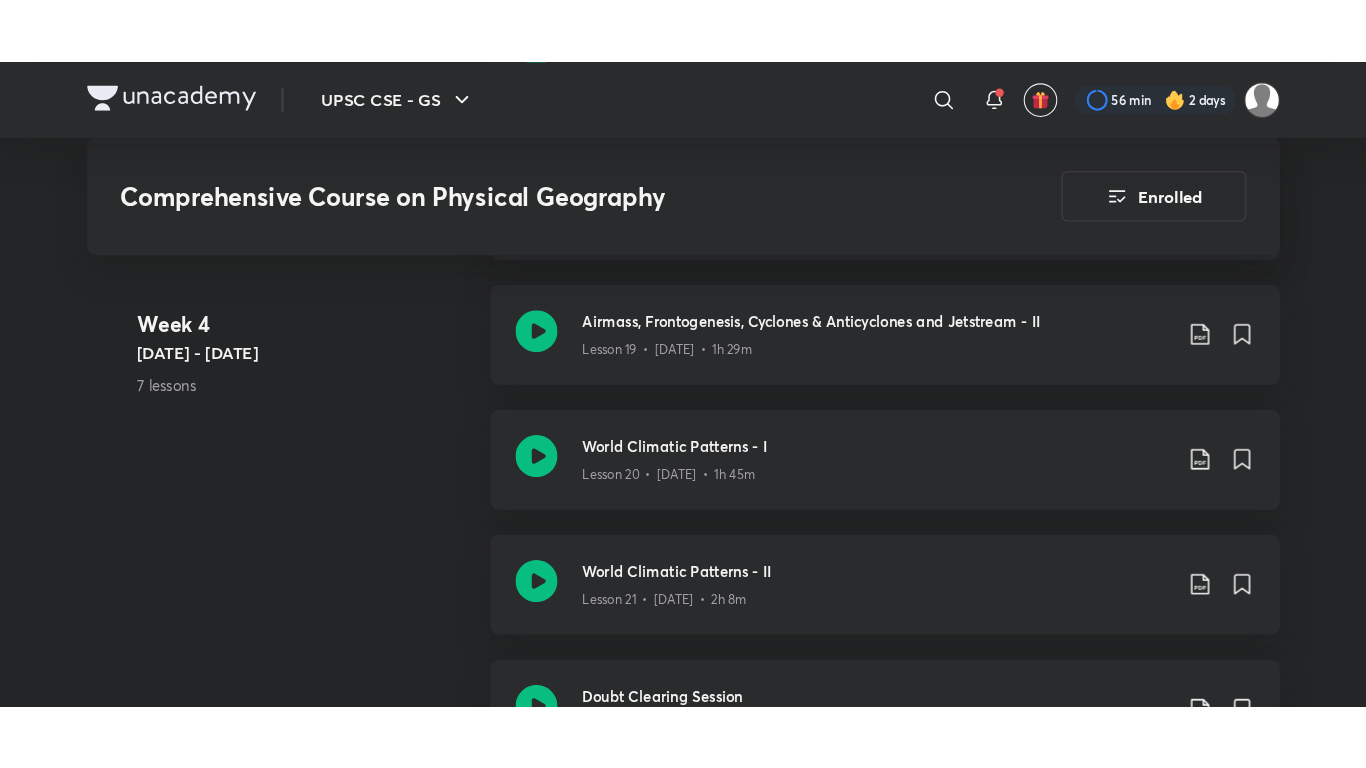 scroll, scrollTop: 3631, scrollLeft: 0, axis: vertical 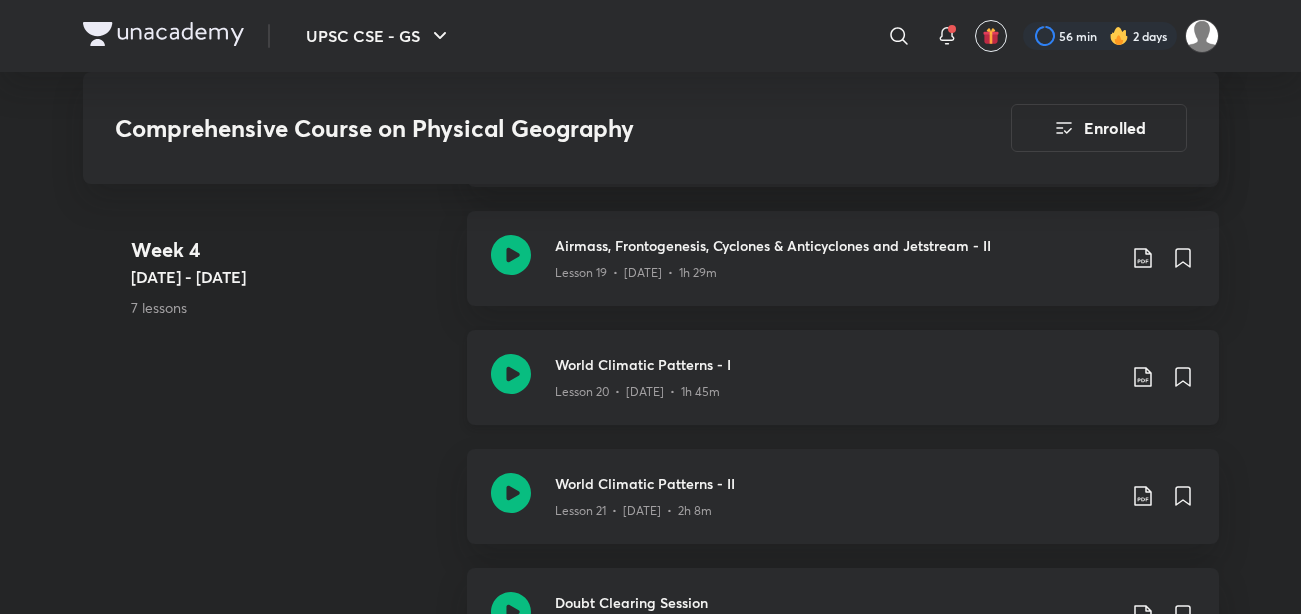 click 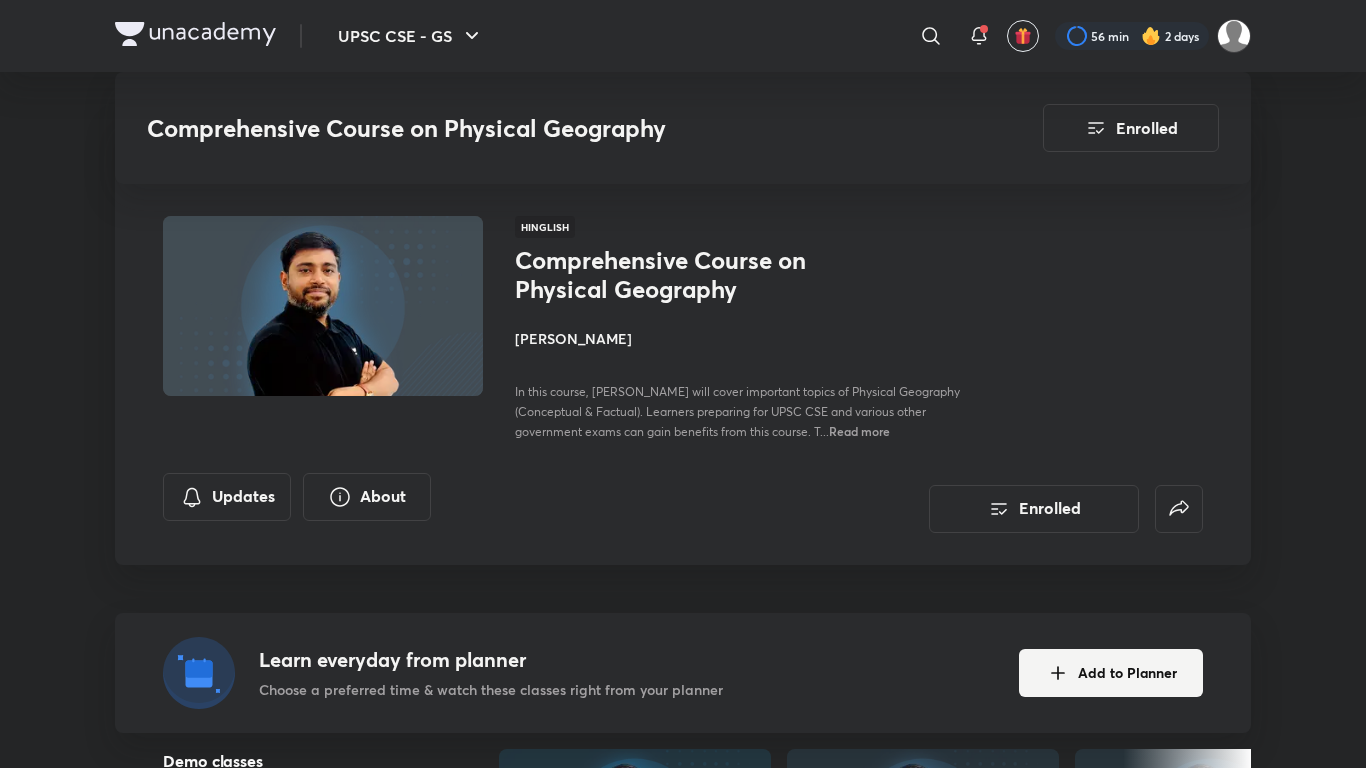 scroll, scrollTop: 3631, scrollLeft: 0, axis: vertical 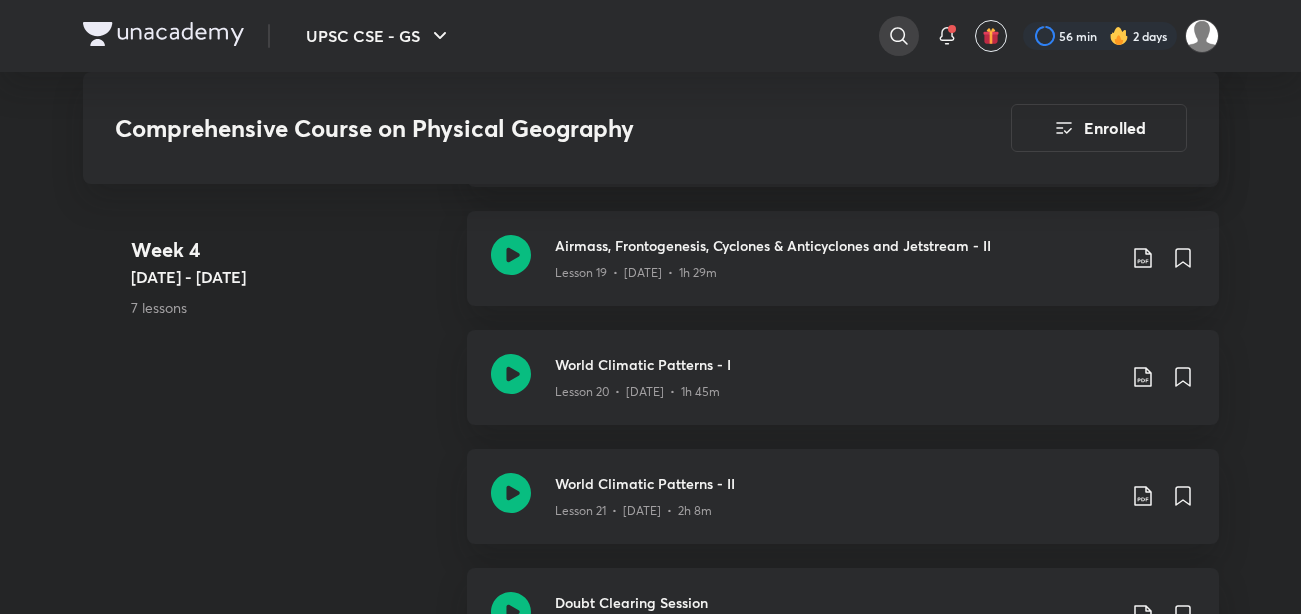 click 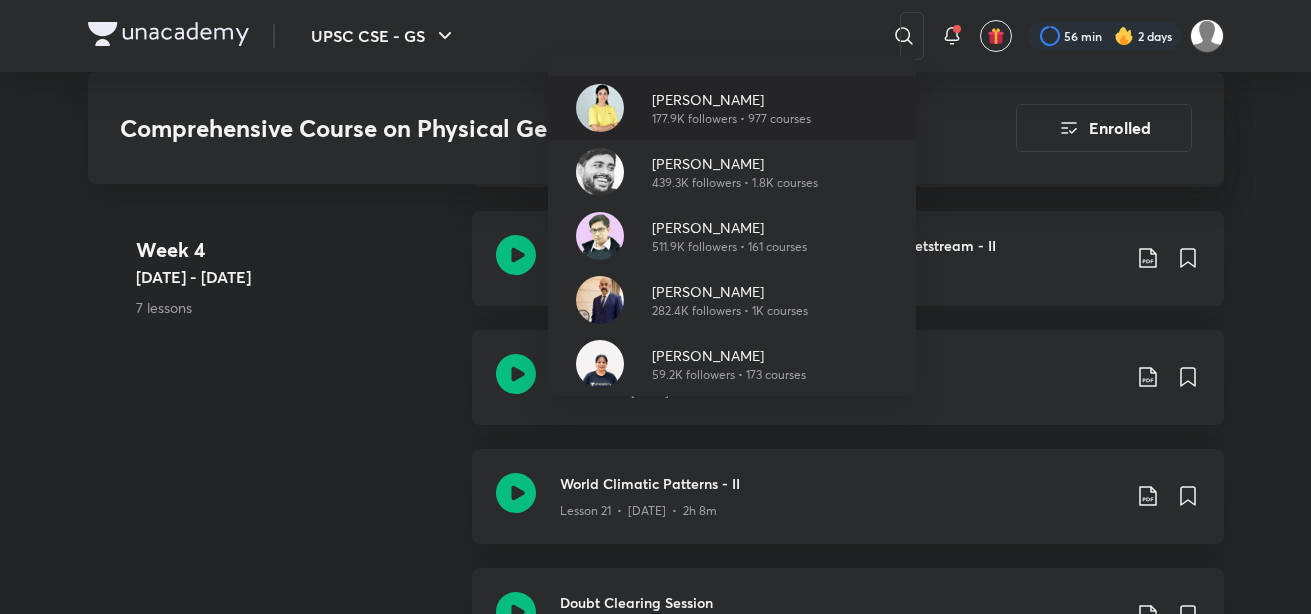 click on "Arti Chhawari" at bounding box center [731, 99] 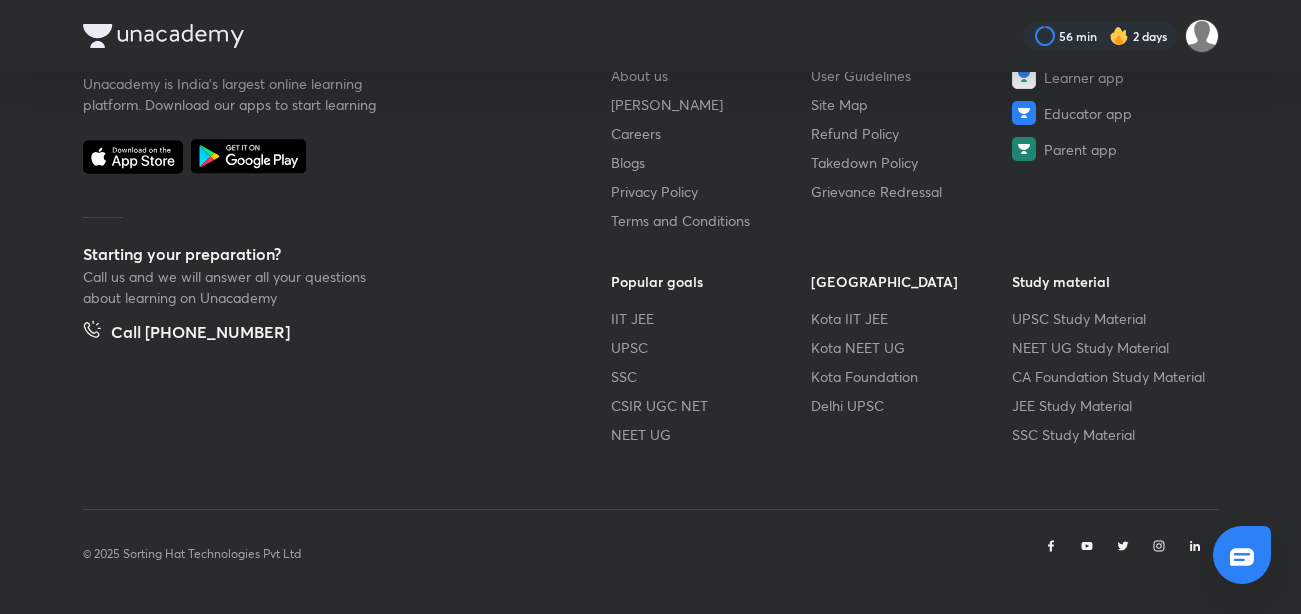 scroll, scrollTop: 0, scrollLeft: 0, axis: both 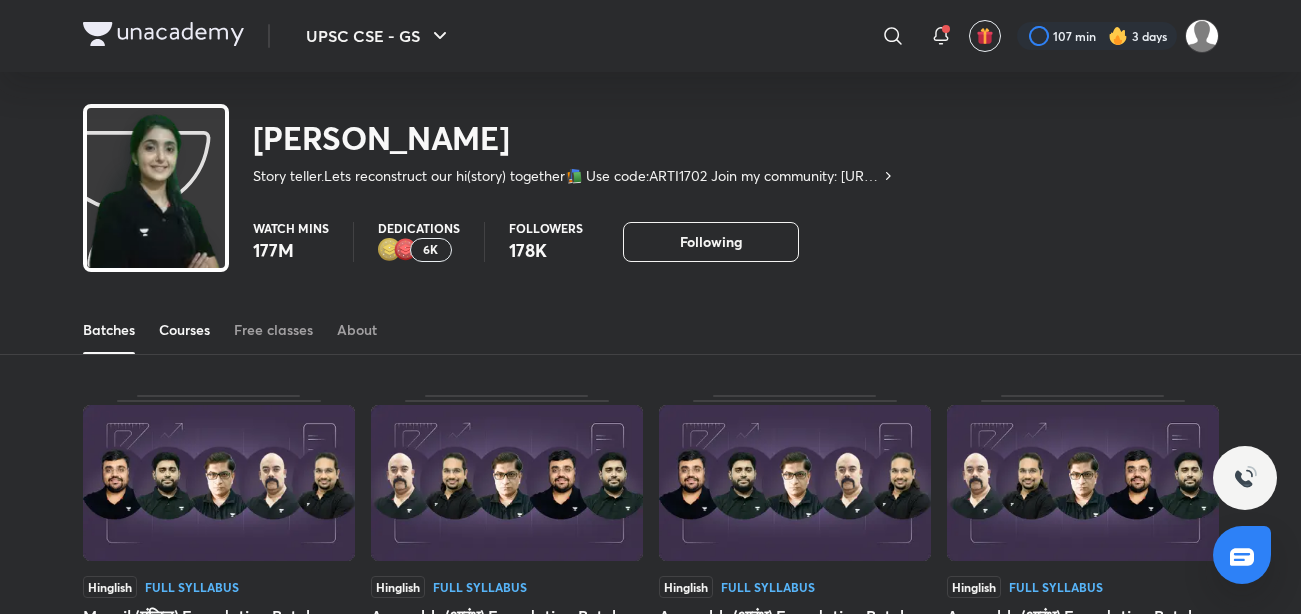 click on "Courses" at bounding box center (184, 330) 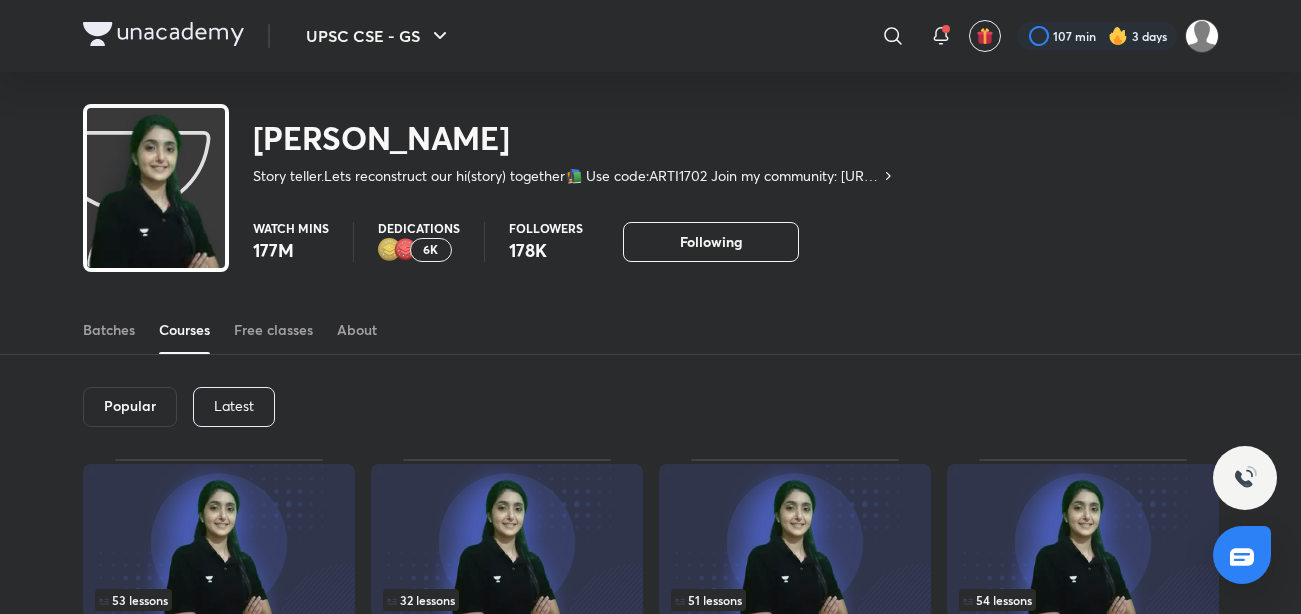 click on "Latest" at bounding box center (234, 407) 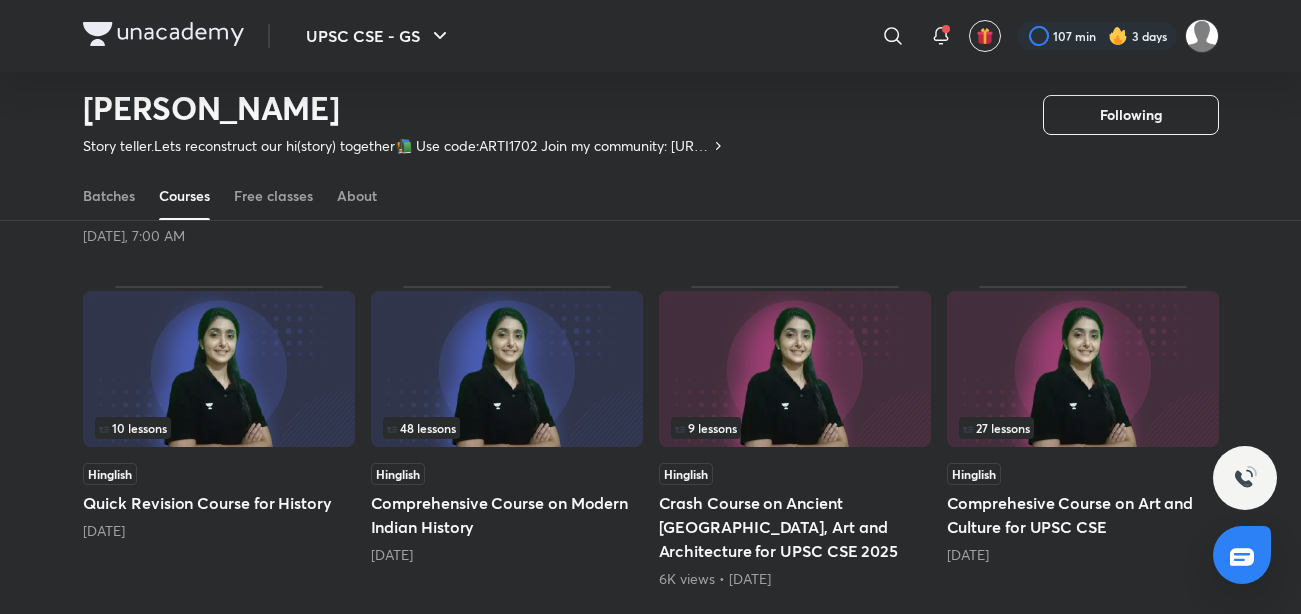 scroll, scrollTop: 456, scrollLeft: 0, axis: vertical 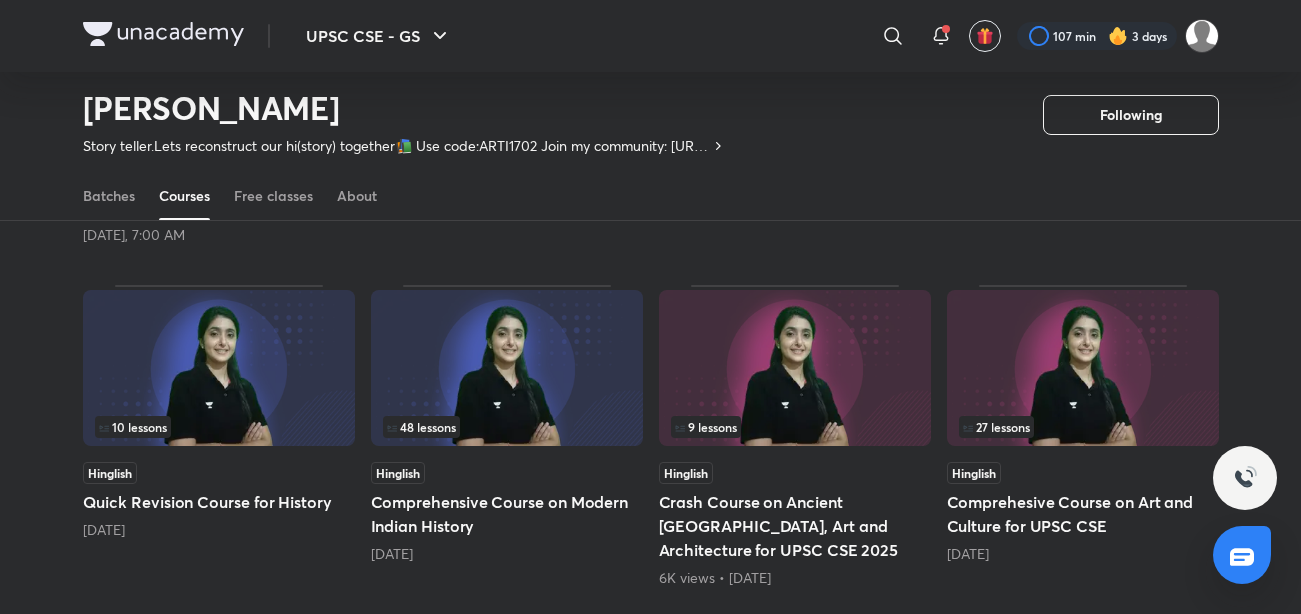 click on "5 months ago" at bounding box center [1083, 554] 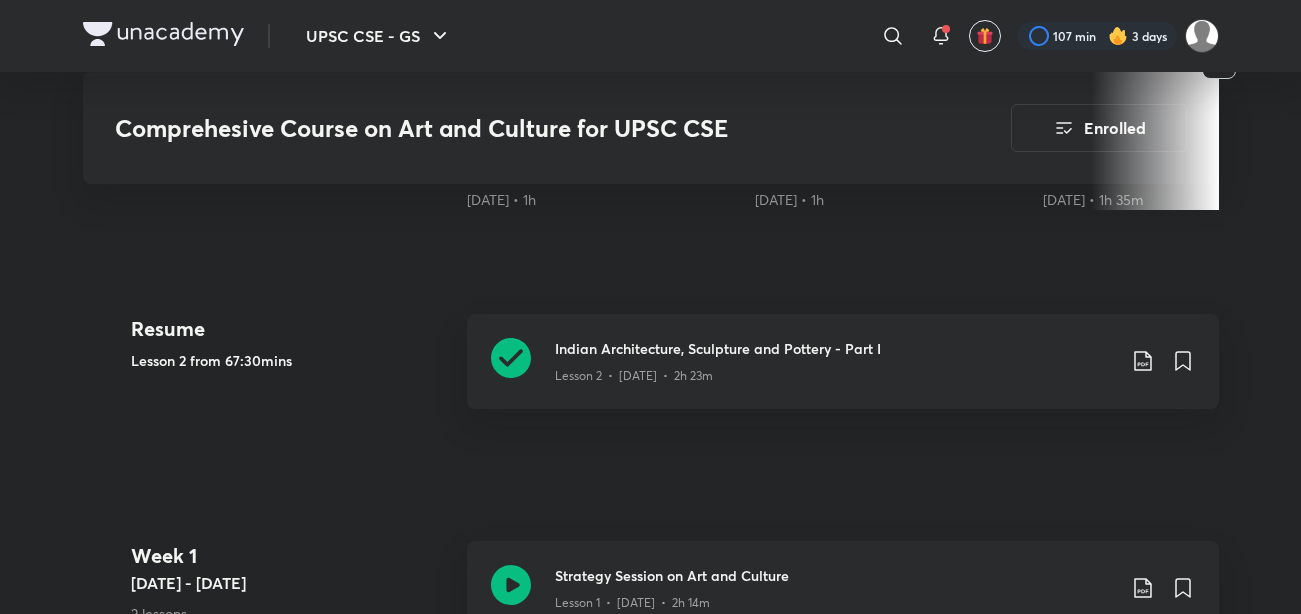 scroll, scrollTop: 805, scrollLeft: 0, axis: vertical 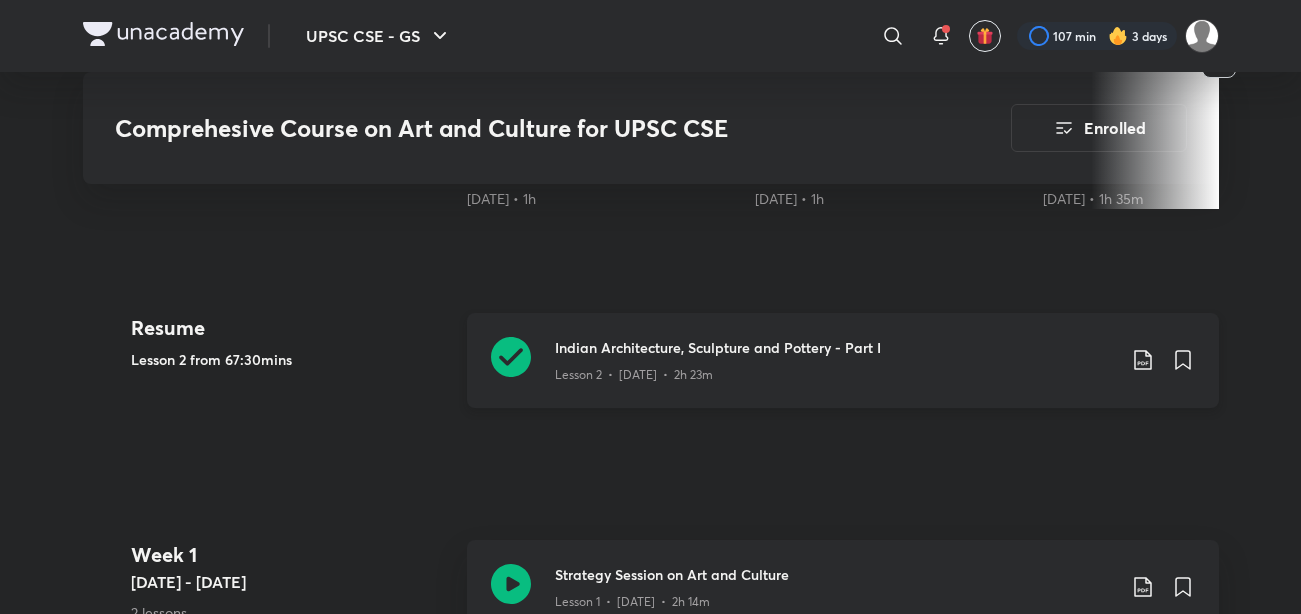 click on "Indian Architecture, Sculpture and Pottery - Part I Lesson 2  •  Dec 28  •  2h 23m" at bounding box center [843, 360] 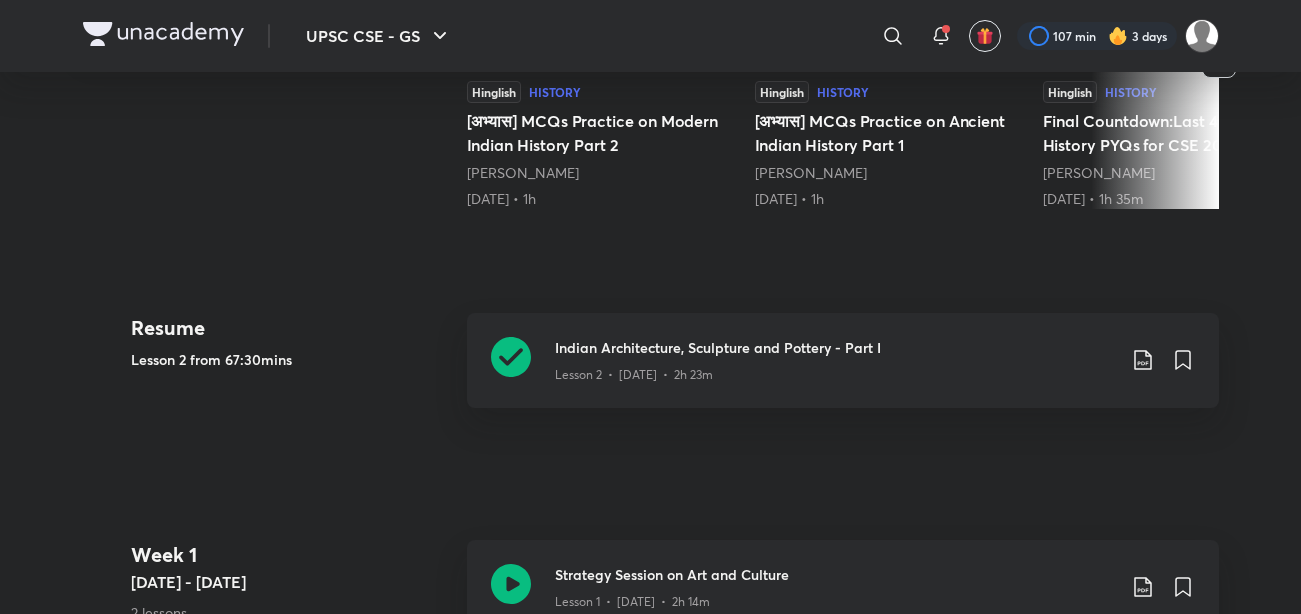 scroll, scrollTop: 0, scrollLeft: 0, axis: both 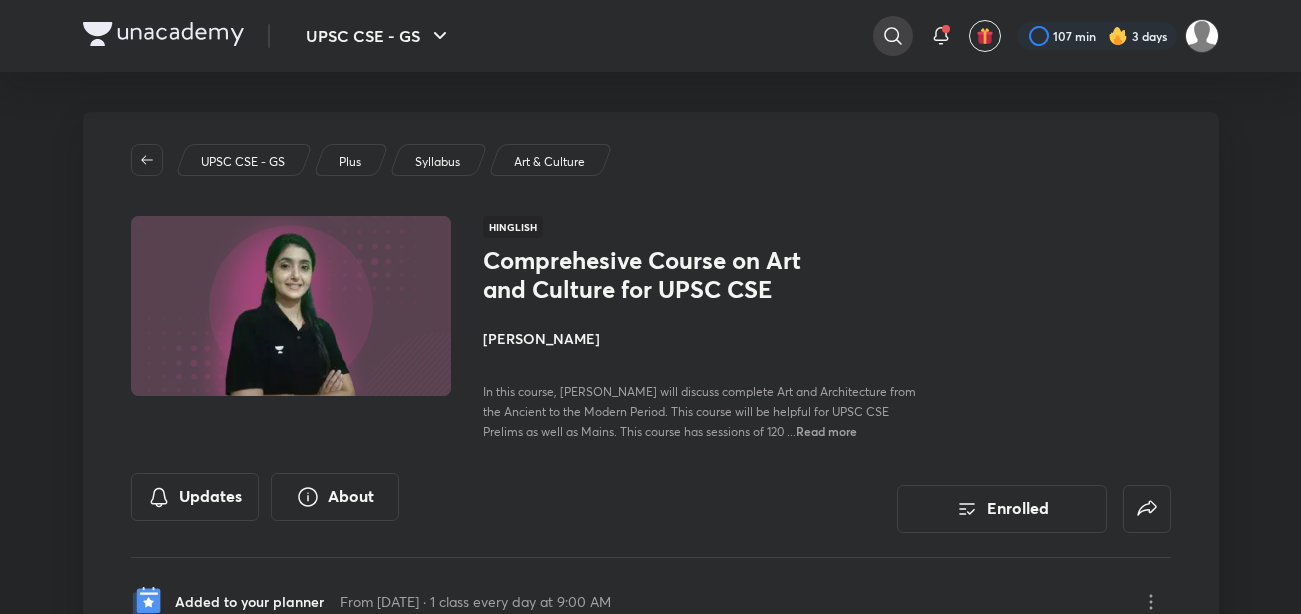 click 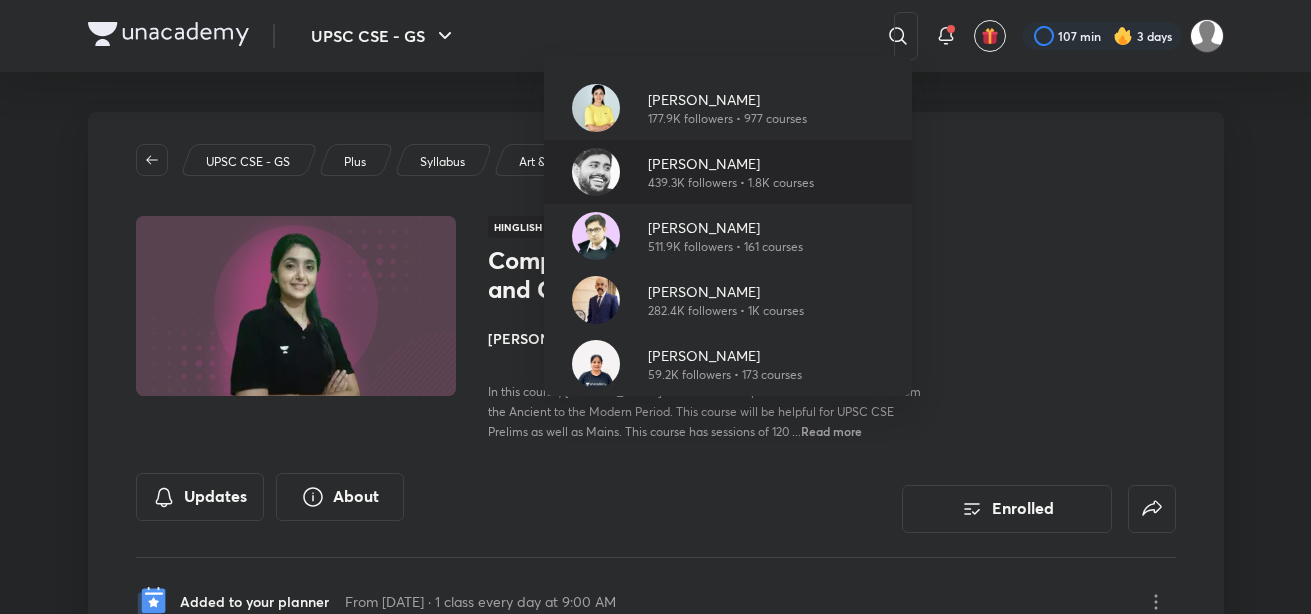 click on "[PERSON_NAME]" at bounding box center [731, 163] 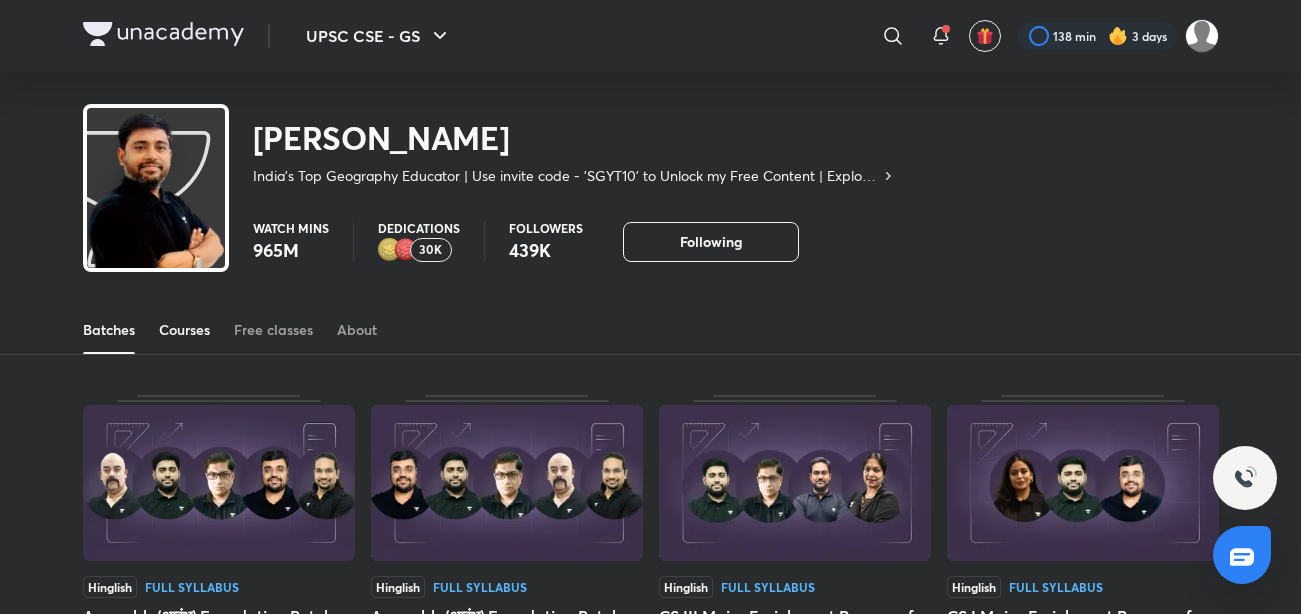 click on "Courses" at bounding box center [184, 330] 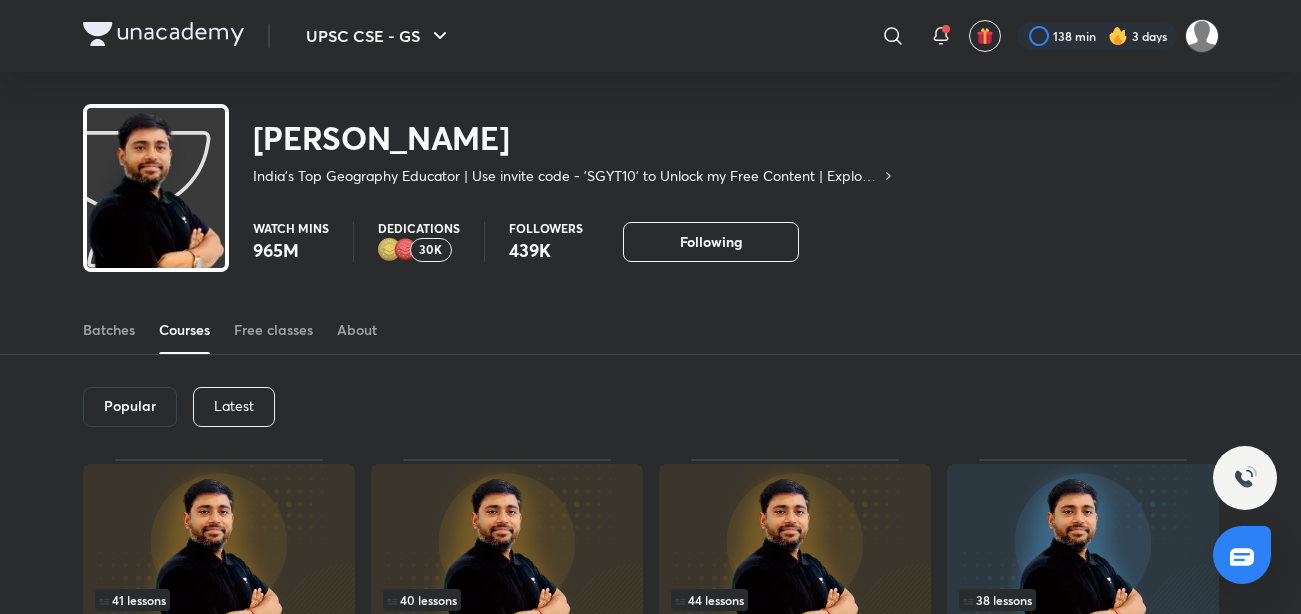 click on "Latest" at bounding box center (234, 407) 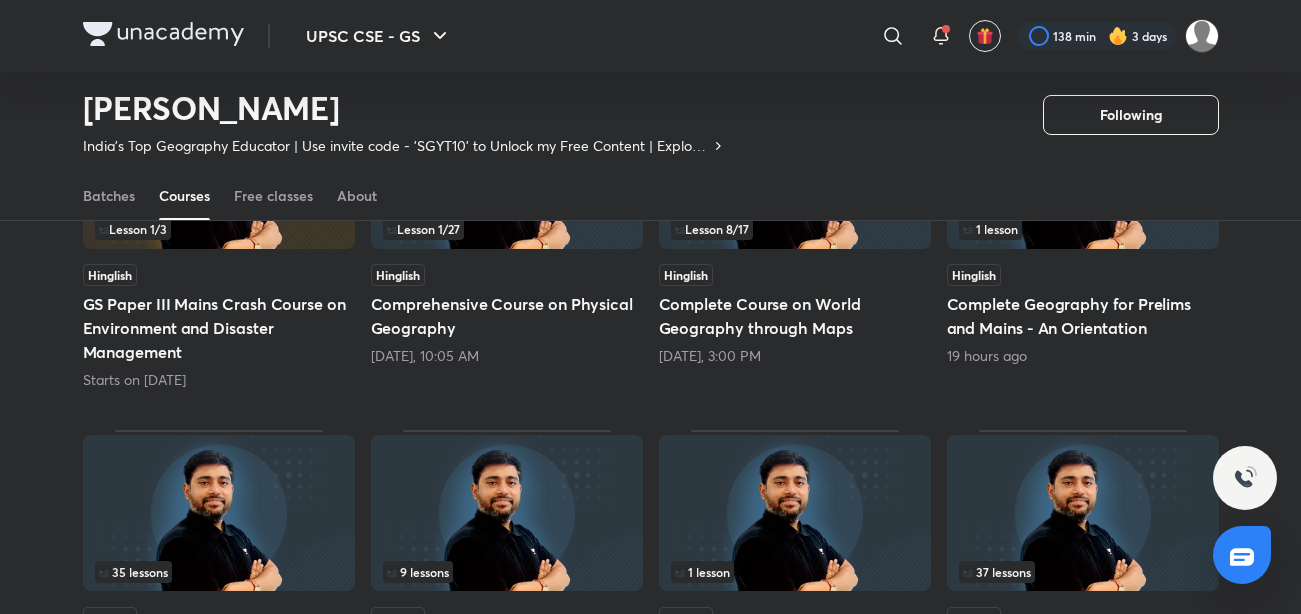 scroll, scrollTop: 473, scrollLeft: 0, axis: vertical 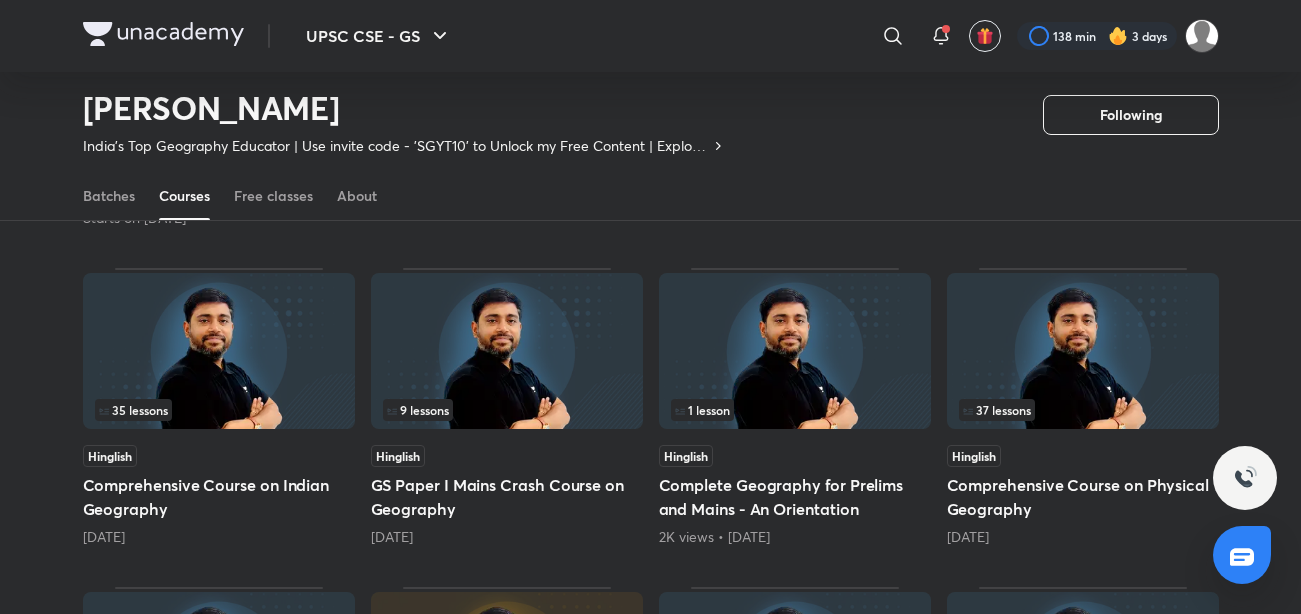 click on "Comprehensive Course on Indian Geography" at bounding box center (219, 497) 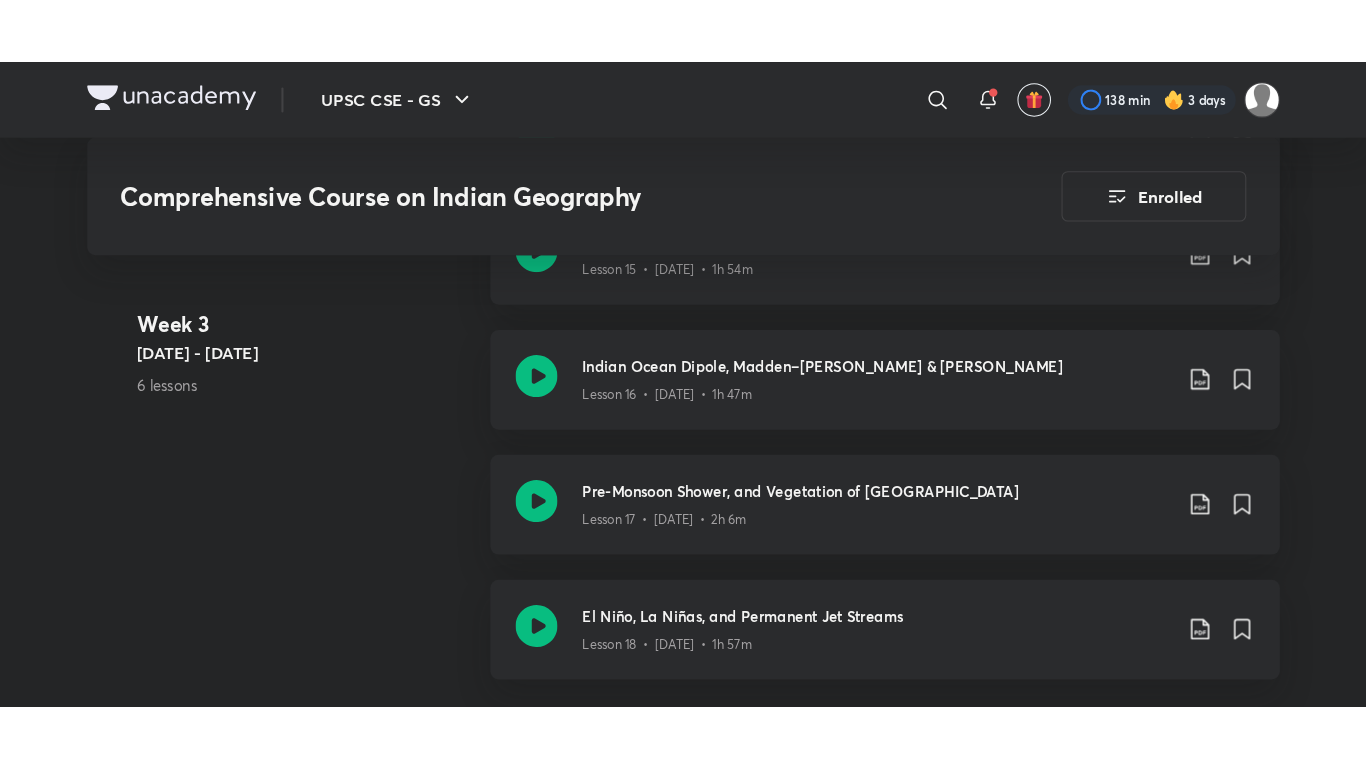 scroll, scrollTop: 3208, scrollLeft: 0, axis: vertical 